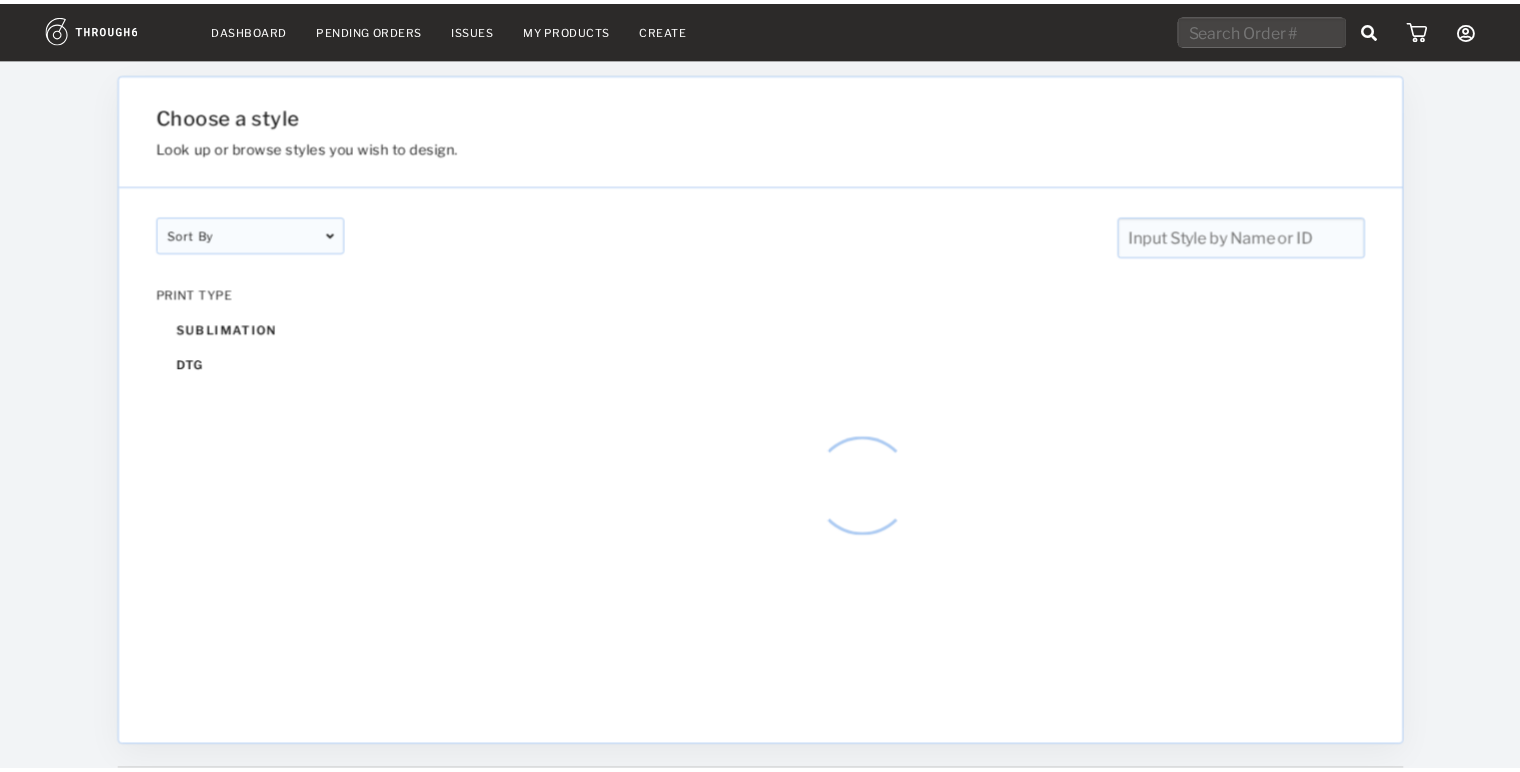 scroll, scrollTop: 0, scrollLeft: 0, axis: both 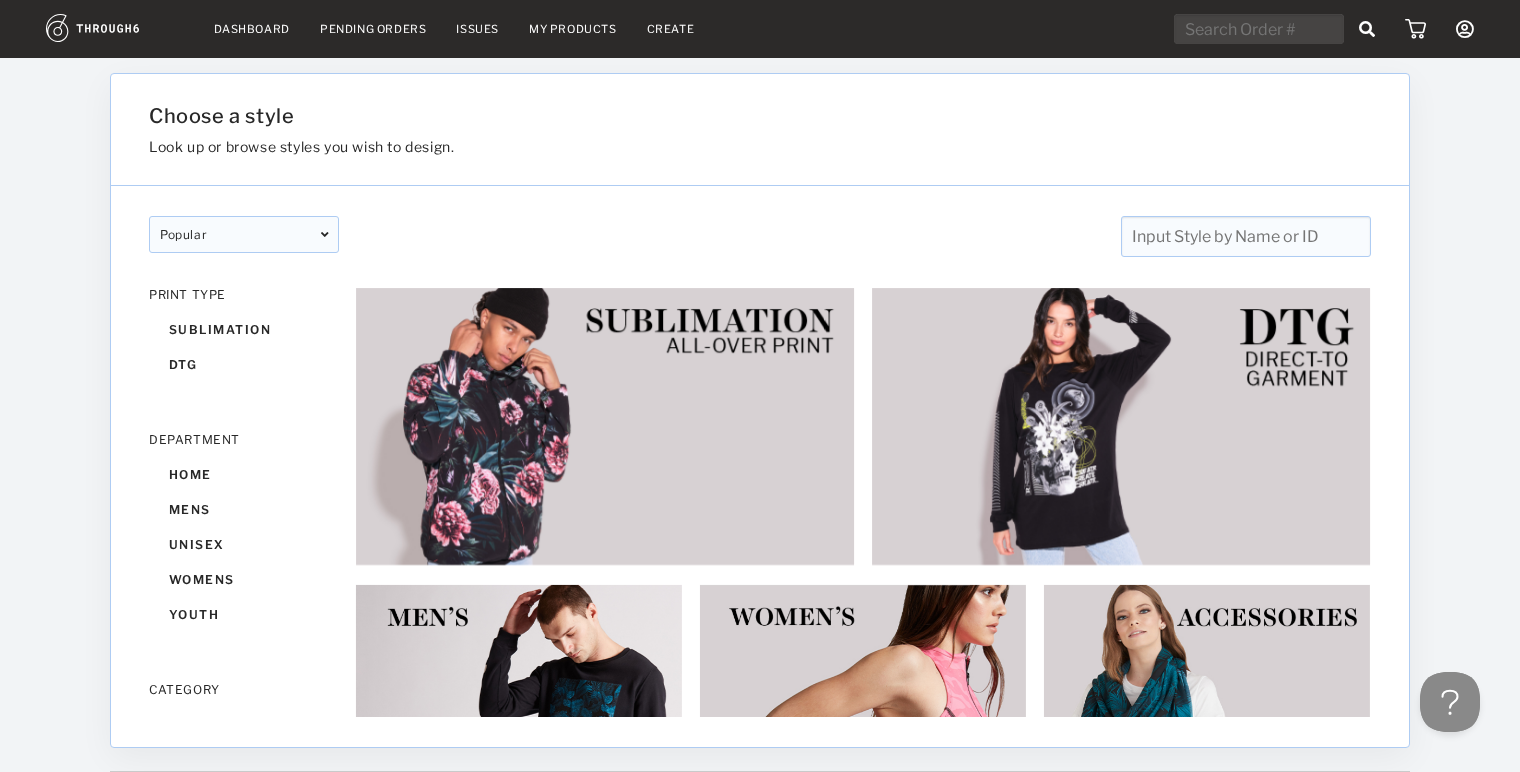 click on "My Products" at bounding box center [573, 29] 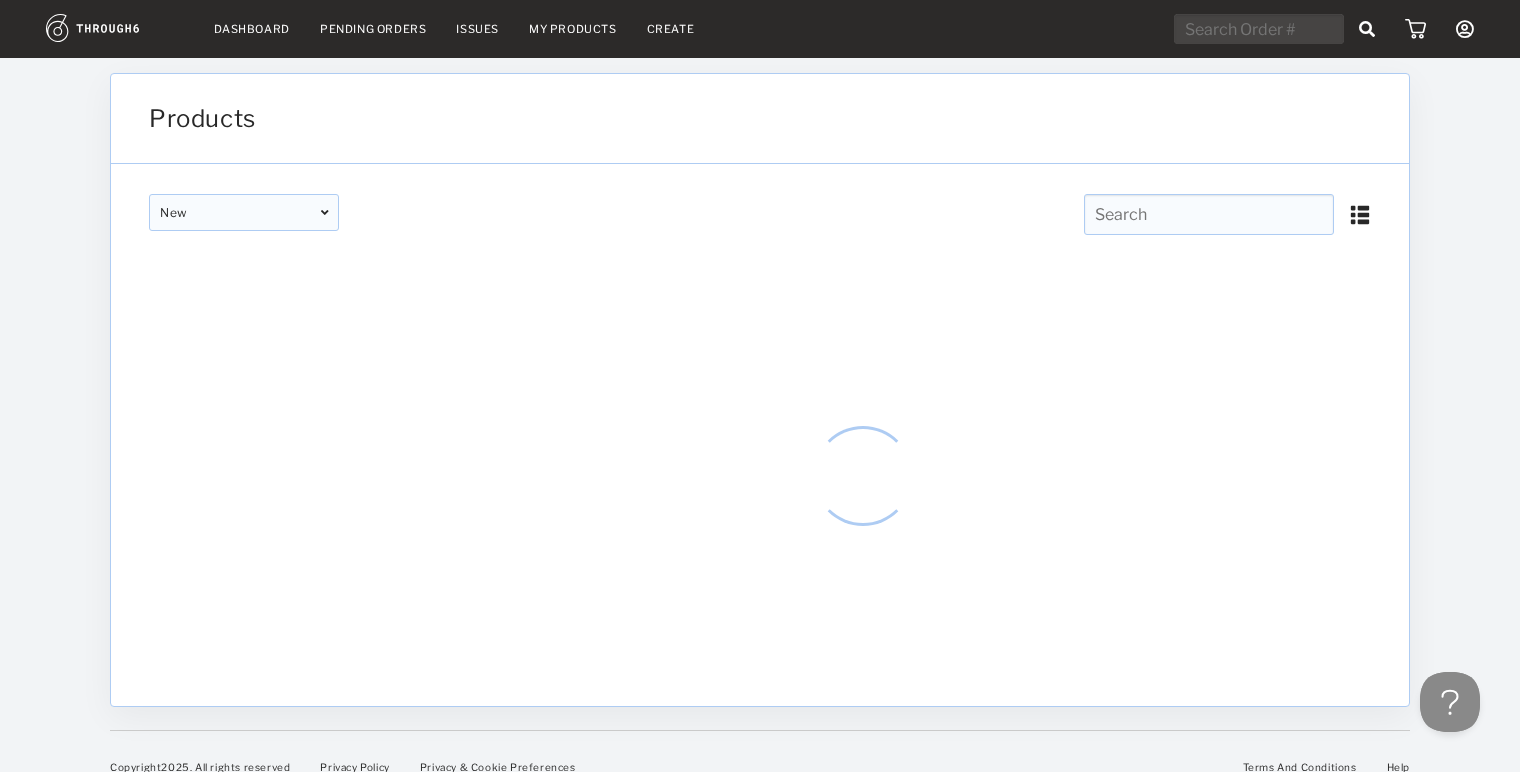 scroll, scrollTop: 0, scrollLeft: 0, axis: both 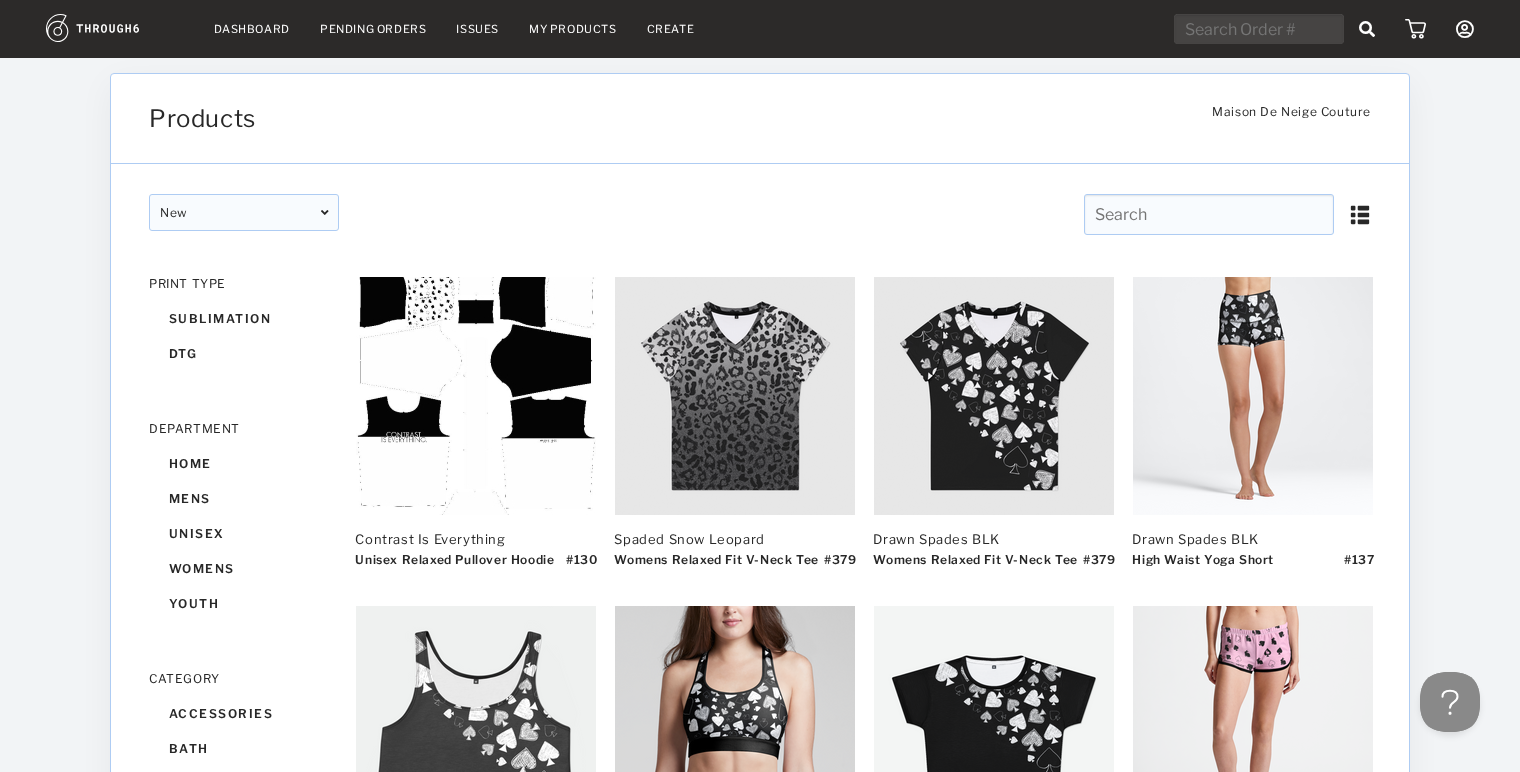 click at bounding box center (1209, 214) 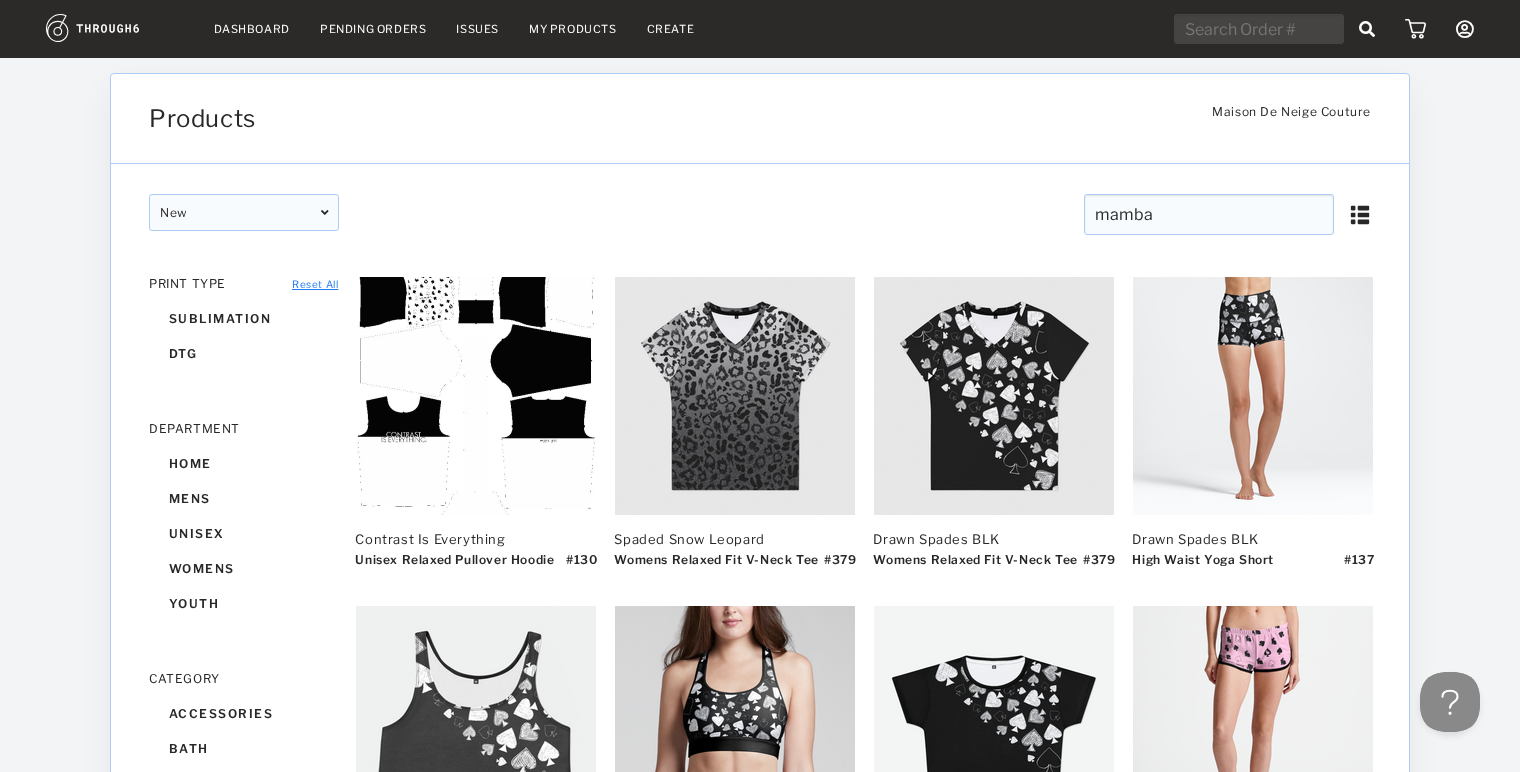 type on "mamba" 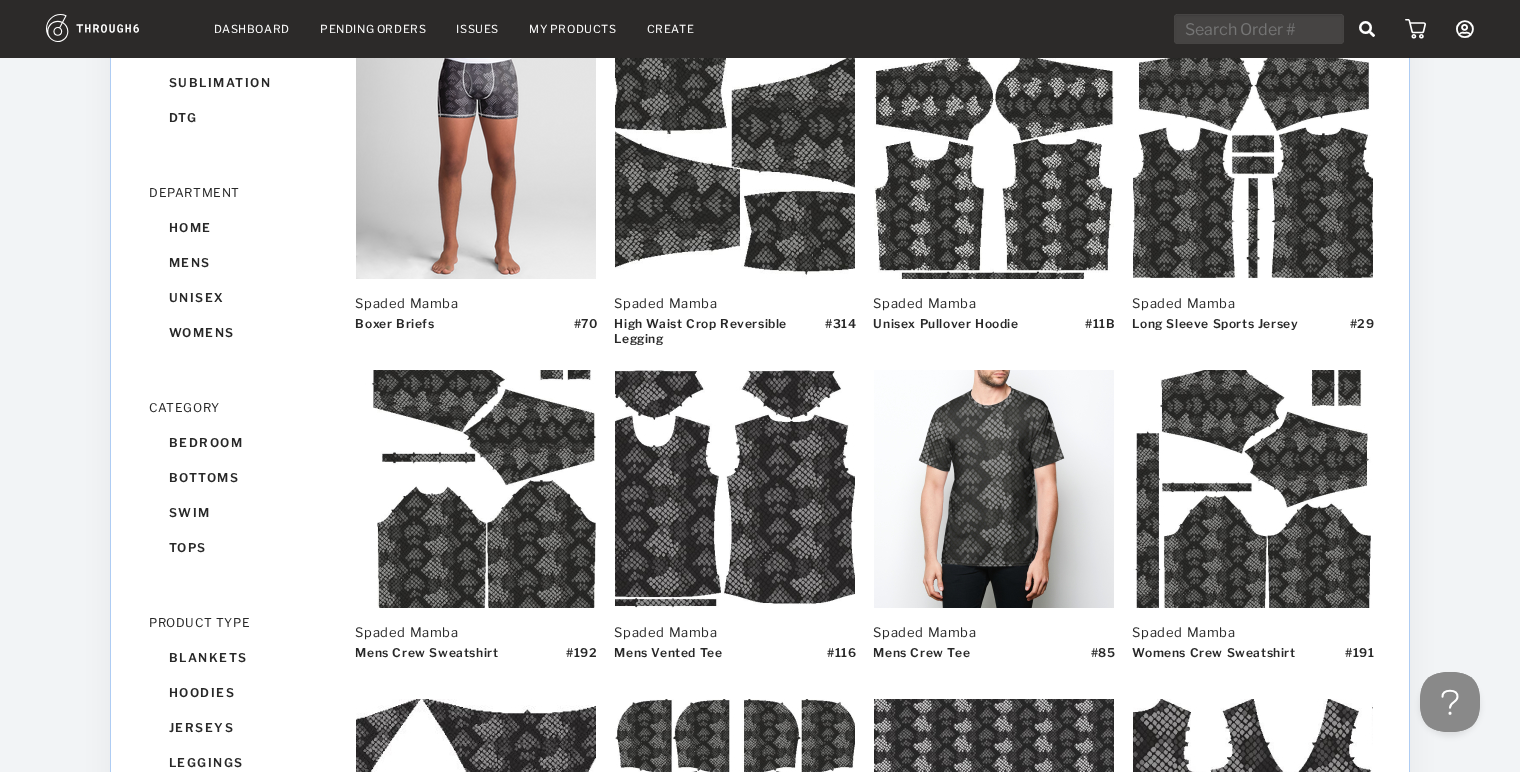 scroll, scrollTop: 201, scrollLeft: 0, axis: vertical 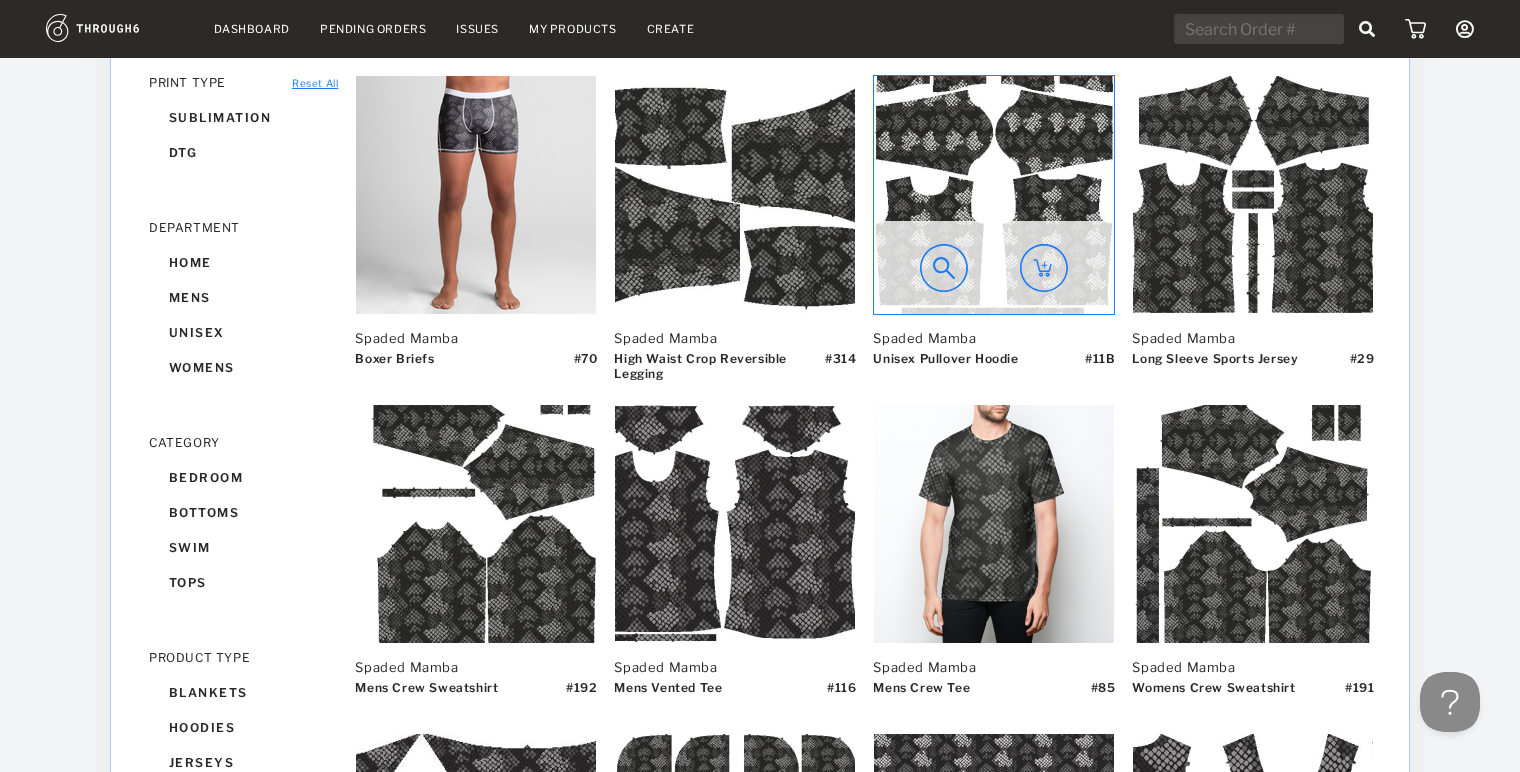 click at bounding box center (1044, 268) 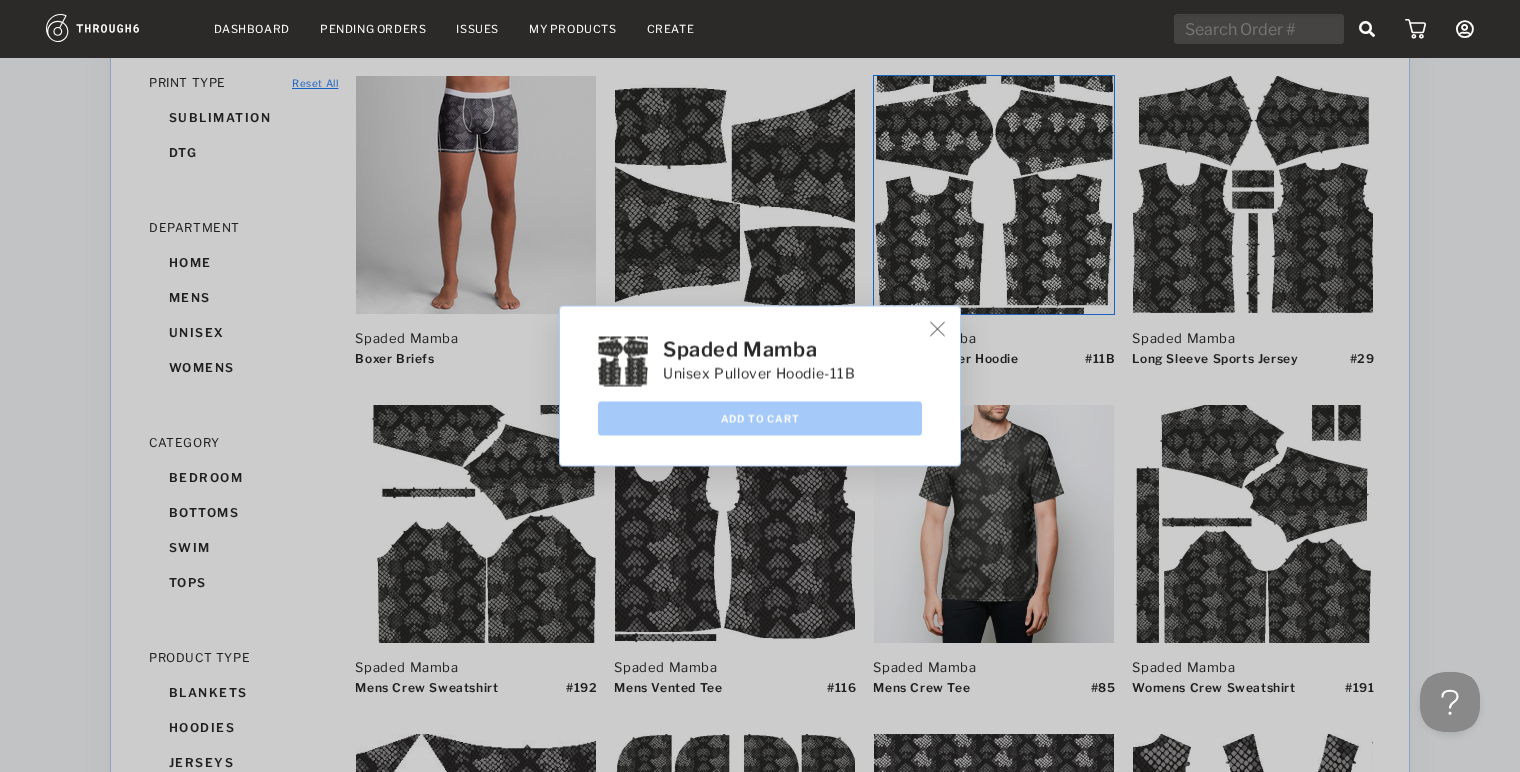 click at bounding box center (937, 329) 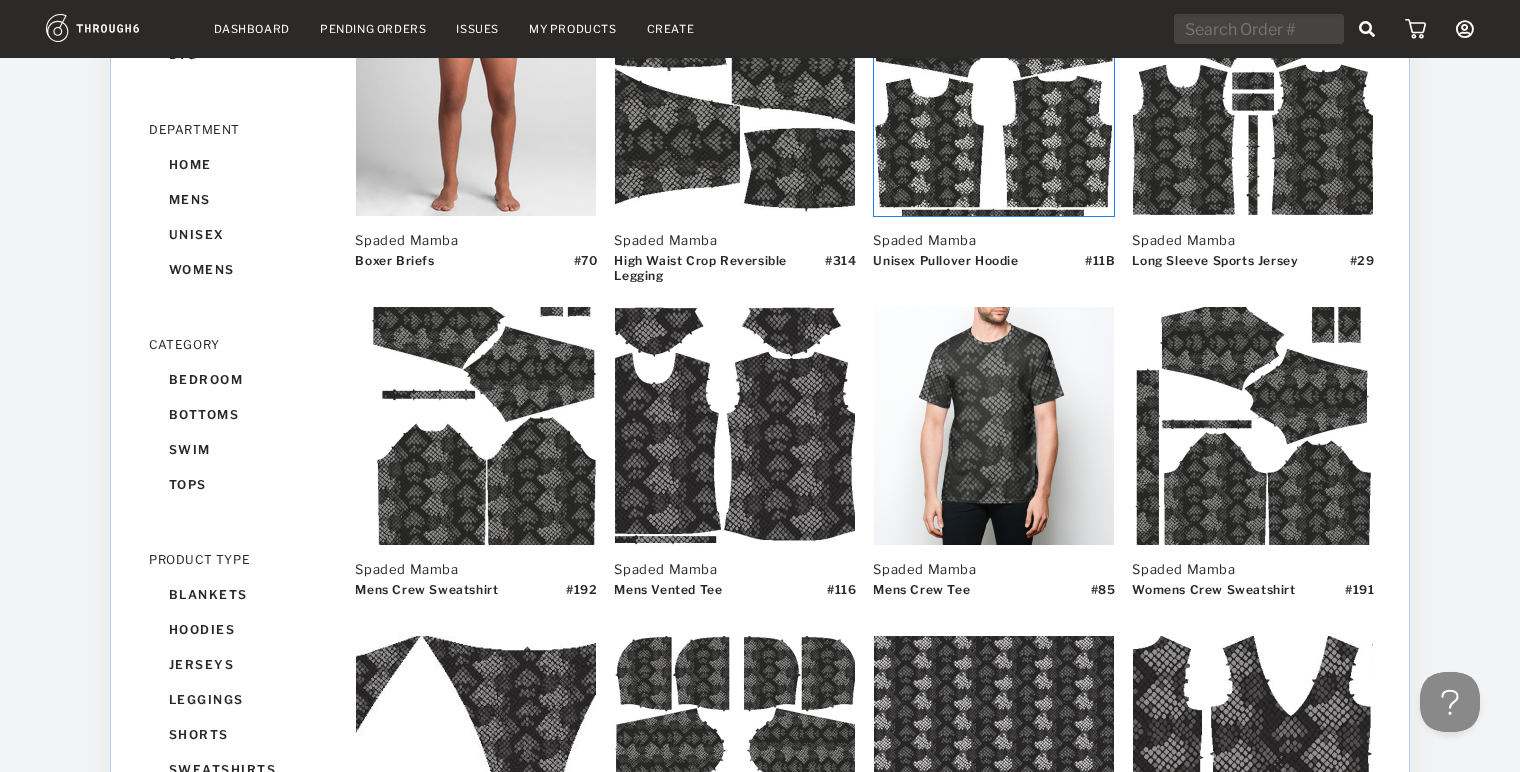 scroll, scrollTop: 309, scrollLeft: 0, axis: vertical 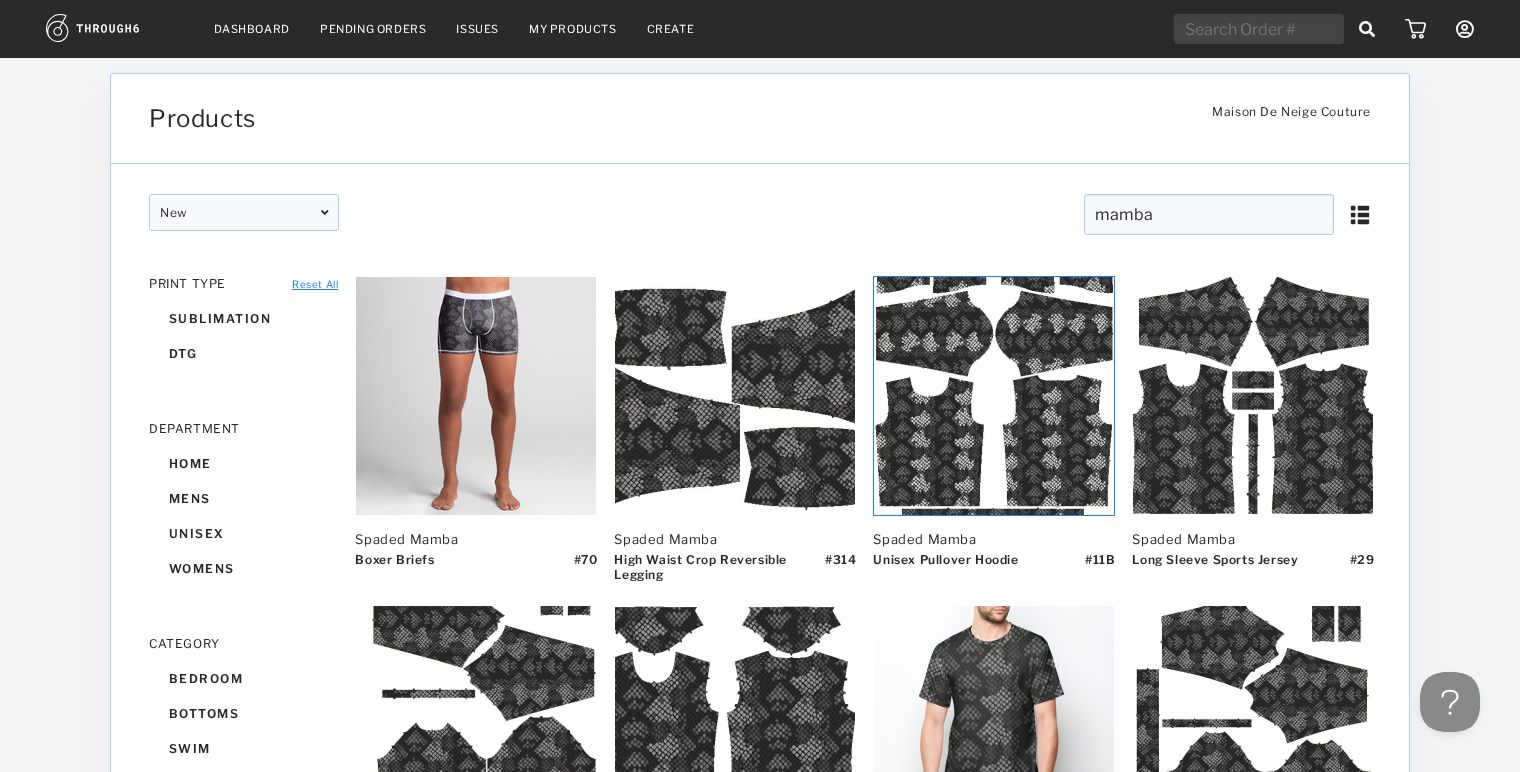click on "My Products" at bounding box center [573, 29] 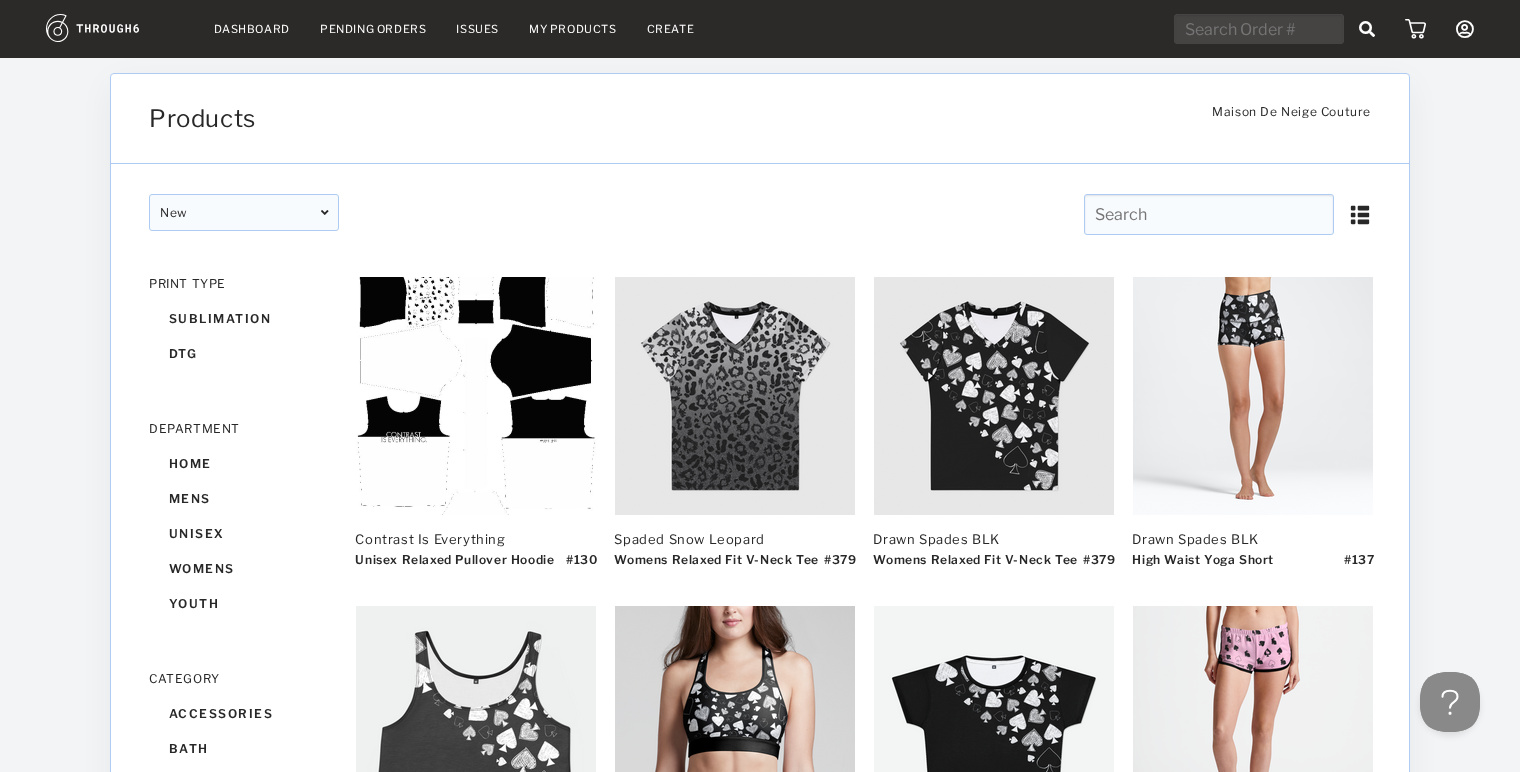 click on "Create" at bounding box center [671, 29] 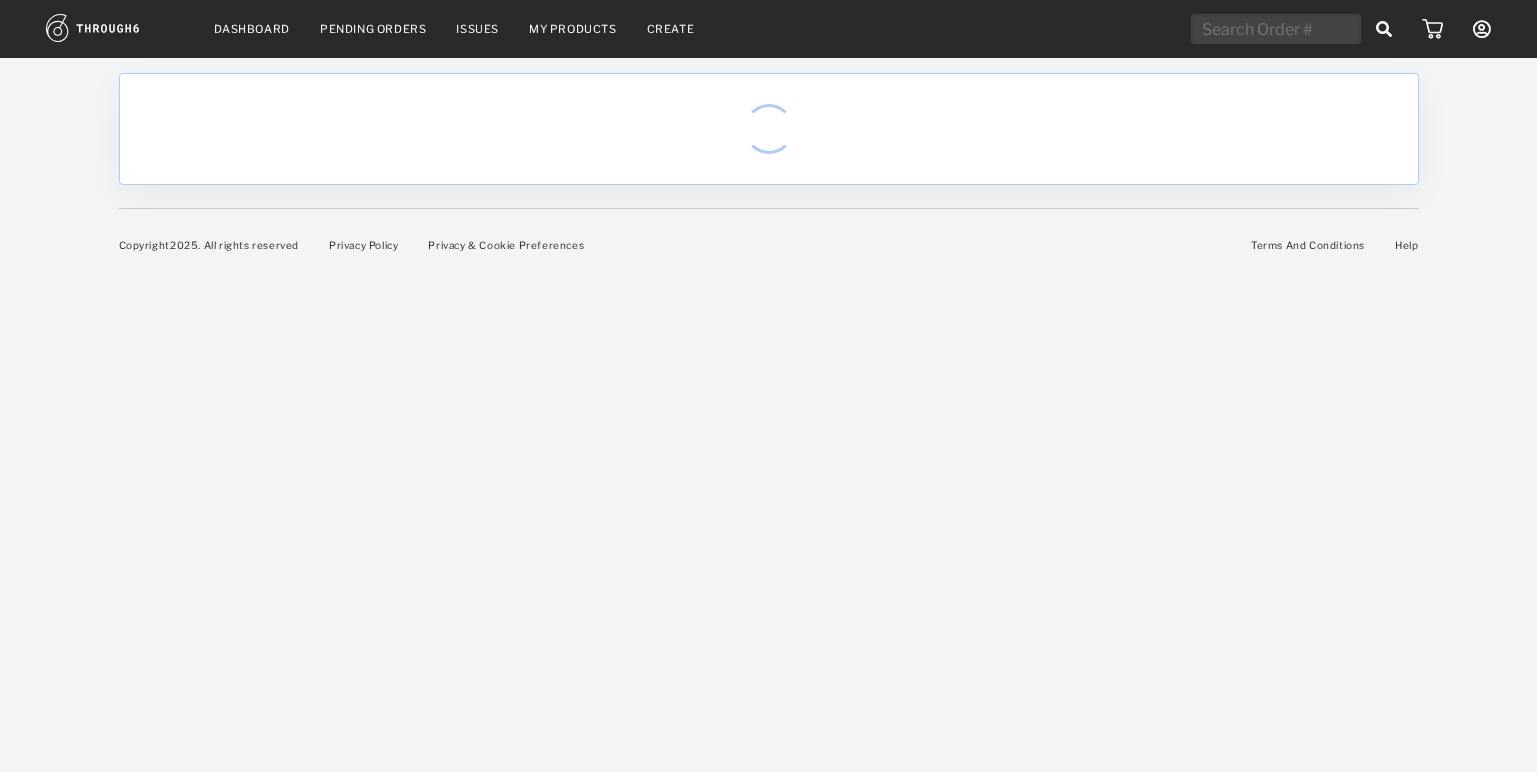 scroll, scrollTop: 0, scrollLeft: 0, axis: both 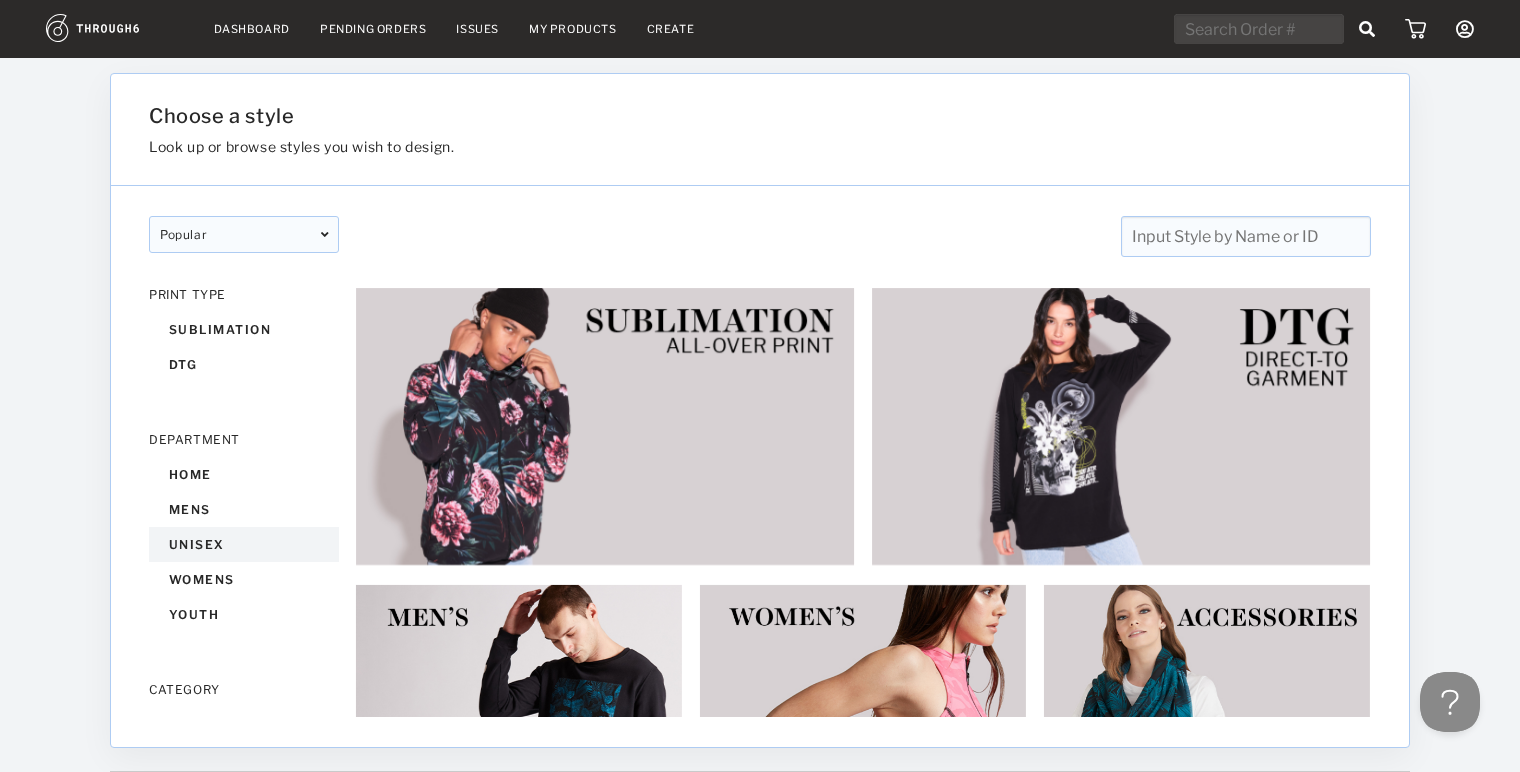 click on "unisex" at bounding box center [244, 544] 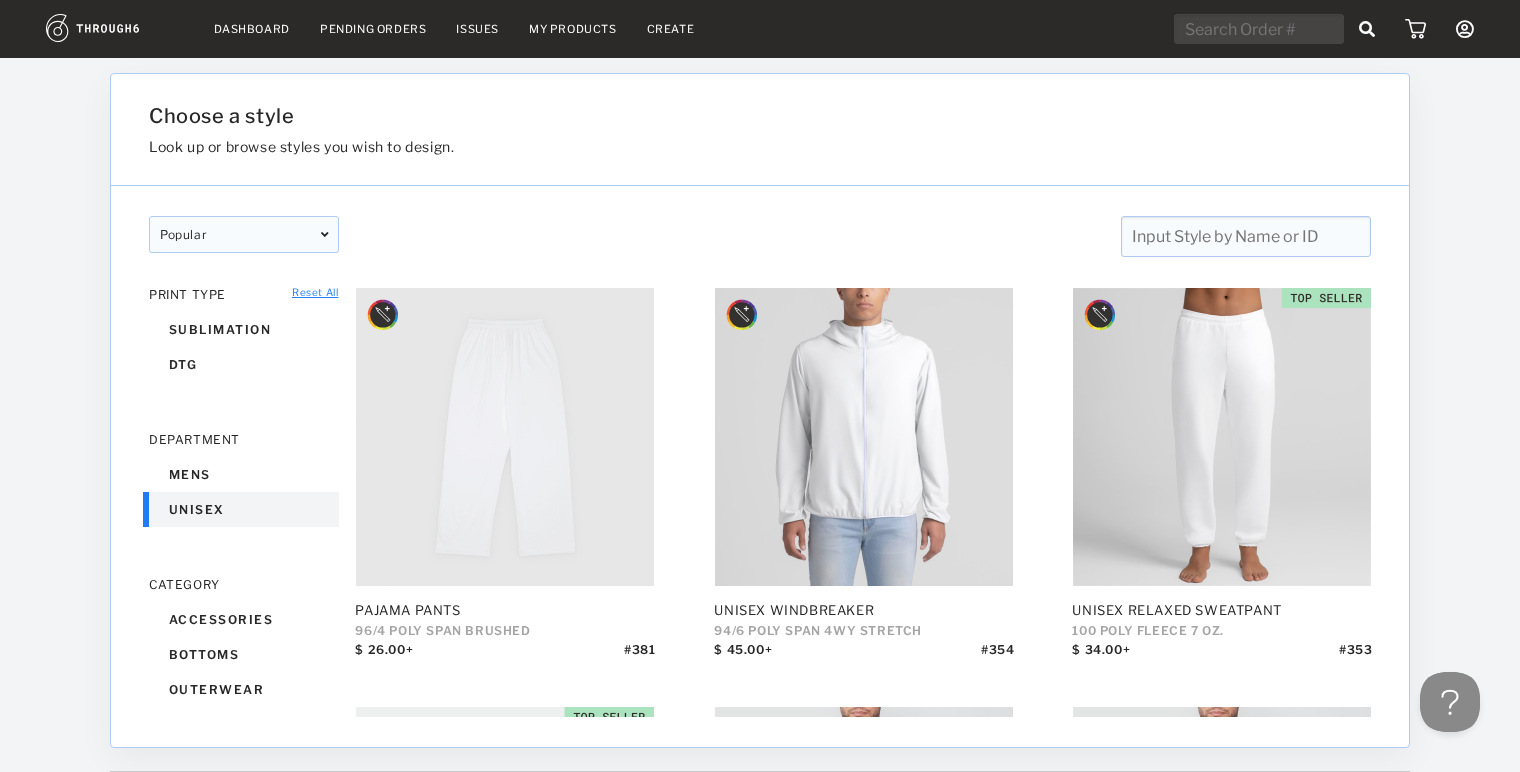 click on "Pajama Pants 96/4 POLY SPAN BRUSHED  $     26.00+ # 381 Unisex Windbreaker 94/6 POLY SPAN 4WY STRETCH $     45.00+ # 354 Unisex Relaxed Sweatpant 100 POLY FLEECE 7 oz. $     34.00+ # 353 Bucket Hat EX001 $     23.00 # 347 Unisex Relaxed Pullover Hoodie 100 POLY FLEECE 7 oz. $     29.00+ # 11_SU Unisex Relaxed Pullover Hoodie 100 POLY FLEECE 8 oz. $     30.00+ # 11A_SU Unisex Pullover Hoodie 100 POLY FLEECE 7 oz. $     29.00+ # 11 Jersey Pullover Hoodie 100 SPUN POLY $     27.00+ # 193 Unisex Relaxed Pullover Hoodie 100 POLY FLEECE 10 oz. $     29.00 # 130 Neck Gaiter 100 SPUN POLY $      7.00 # 166" at bounding box center (863, 1095) 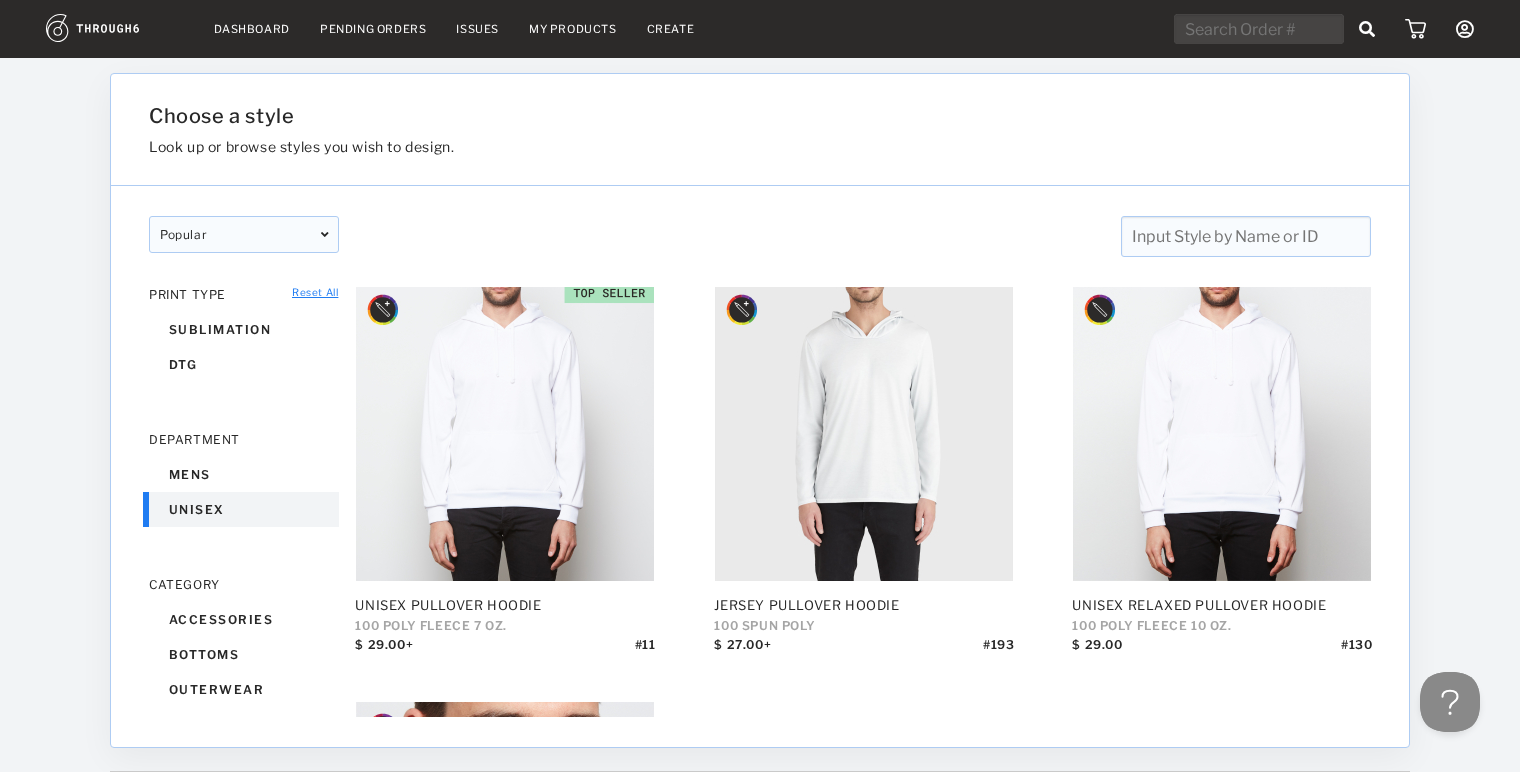 scroll, scrollTop: 844, scrollLeft: 0, axis: vertical 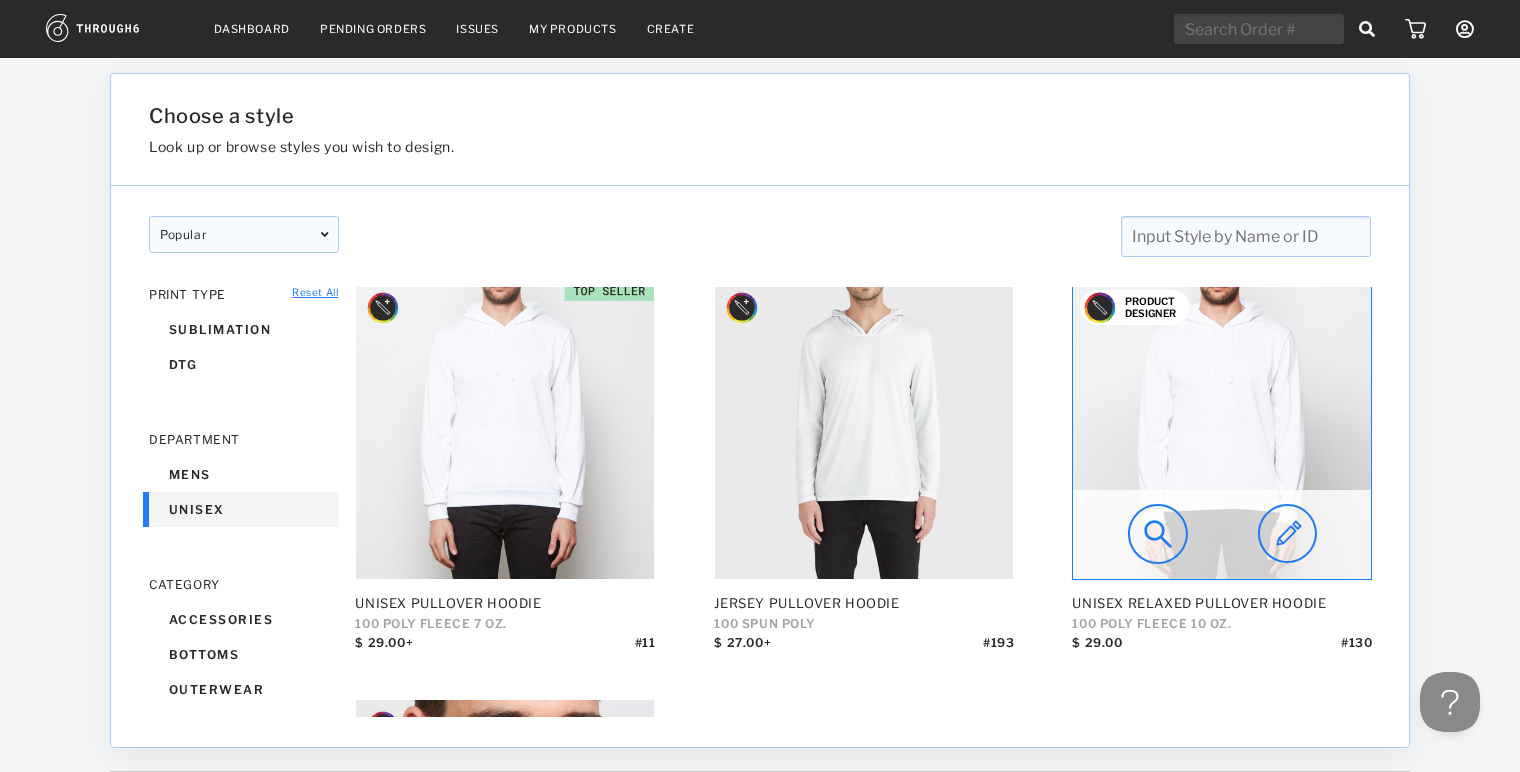 click at bounding box center (1287, 534) 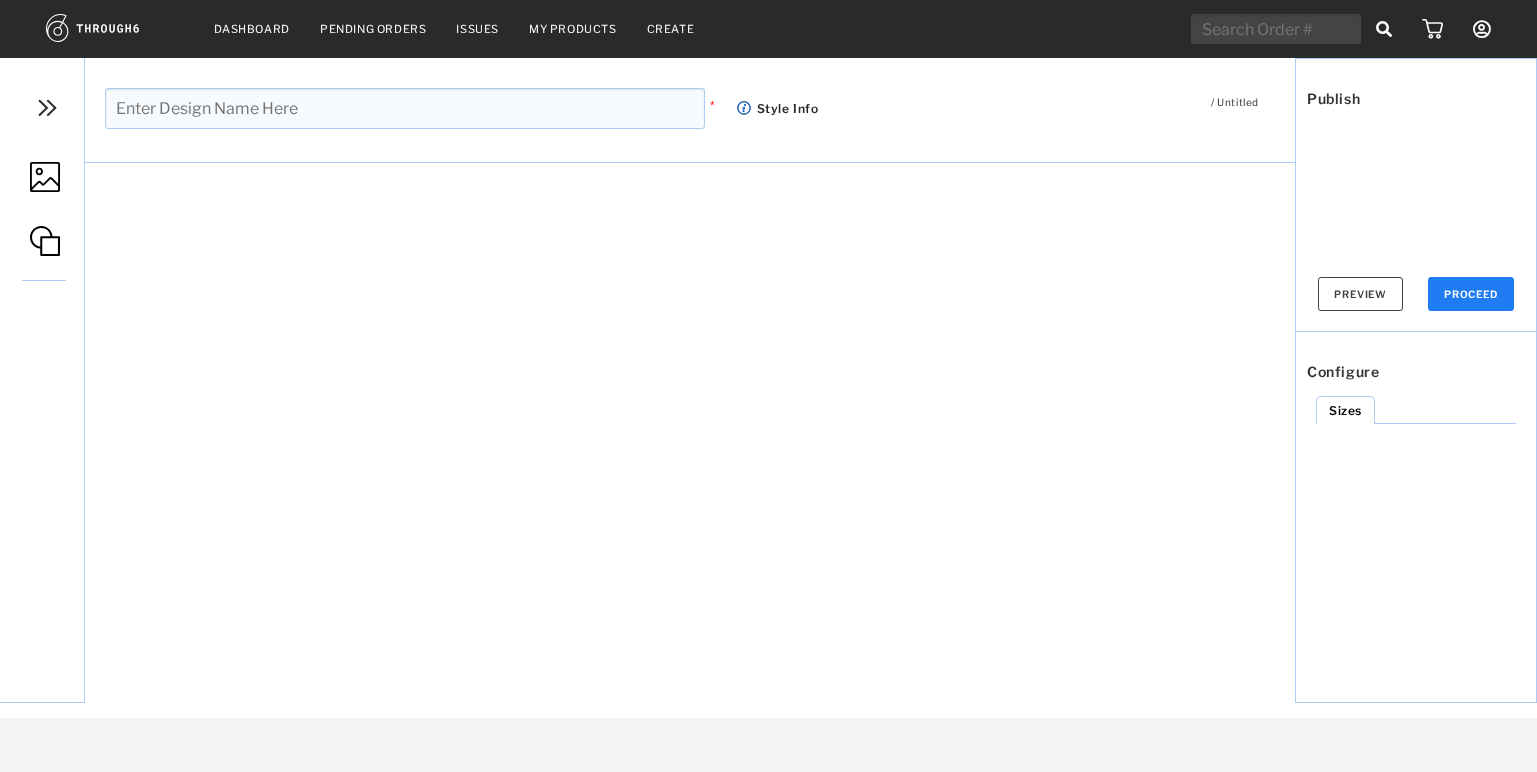 scroll, scrollTop: 0, scrollLeft: 0, axis: both 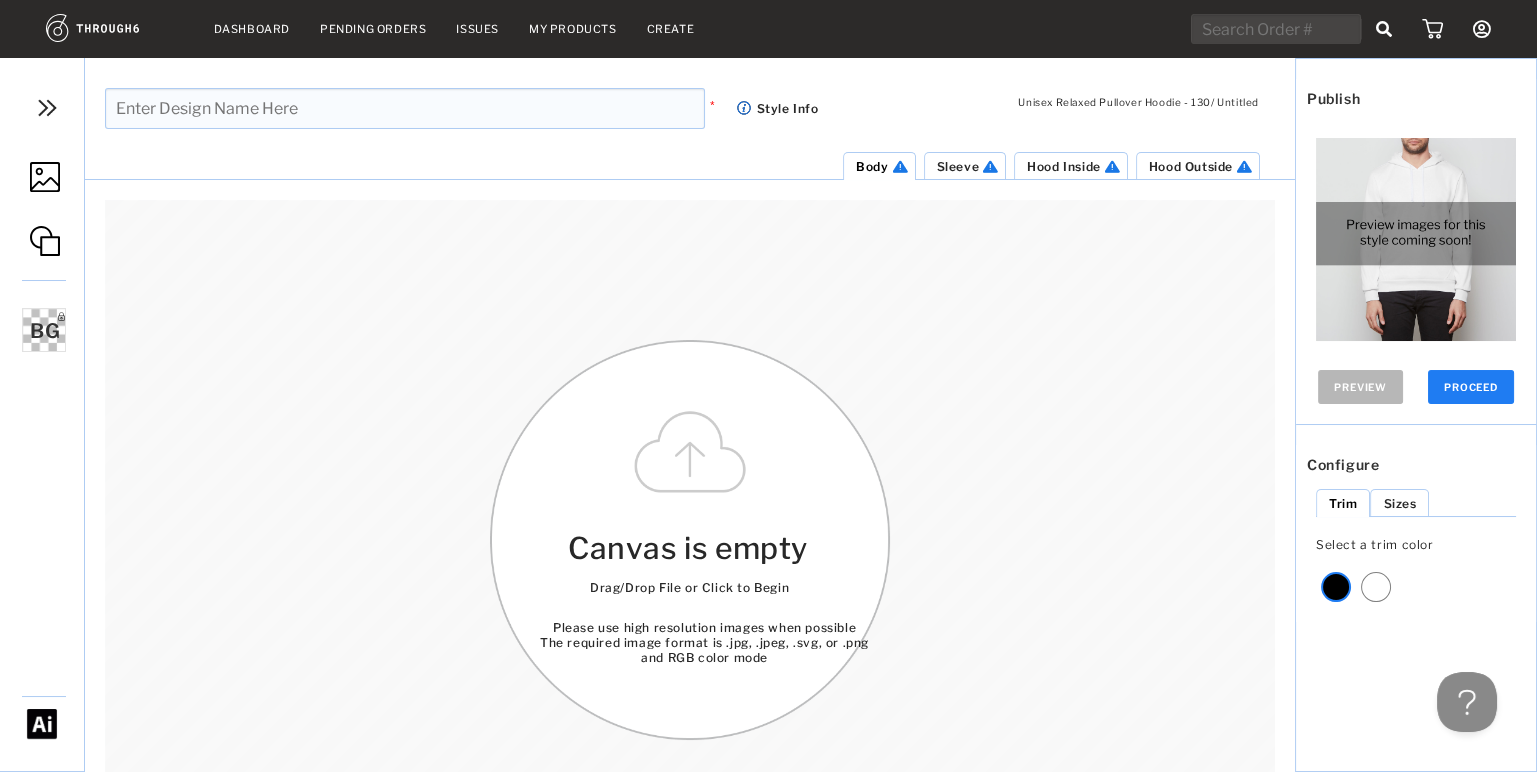 click at bounding box center (405, 108) 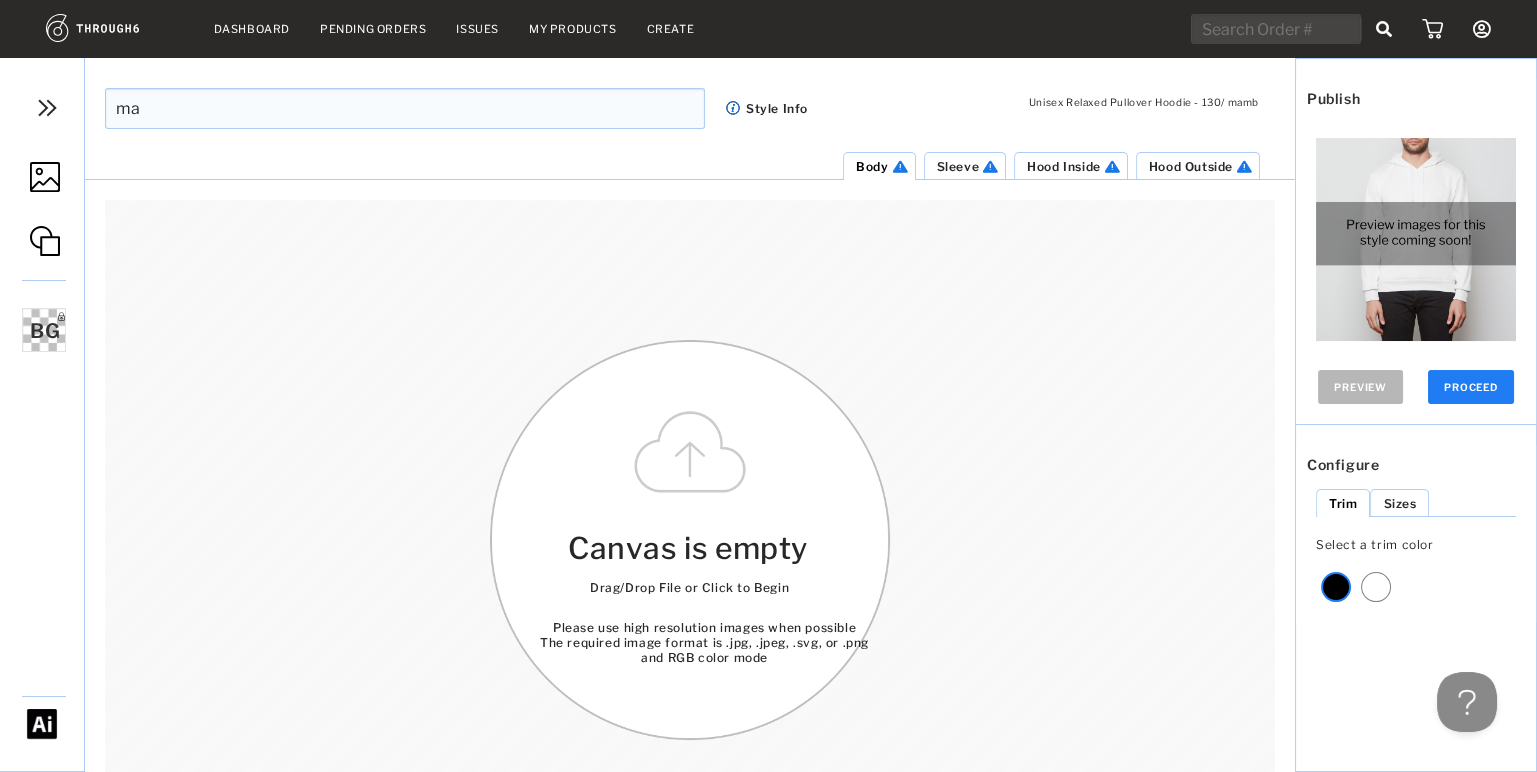 type on "m" 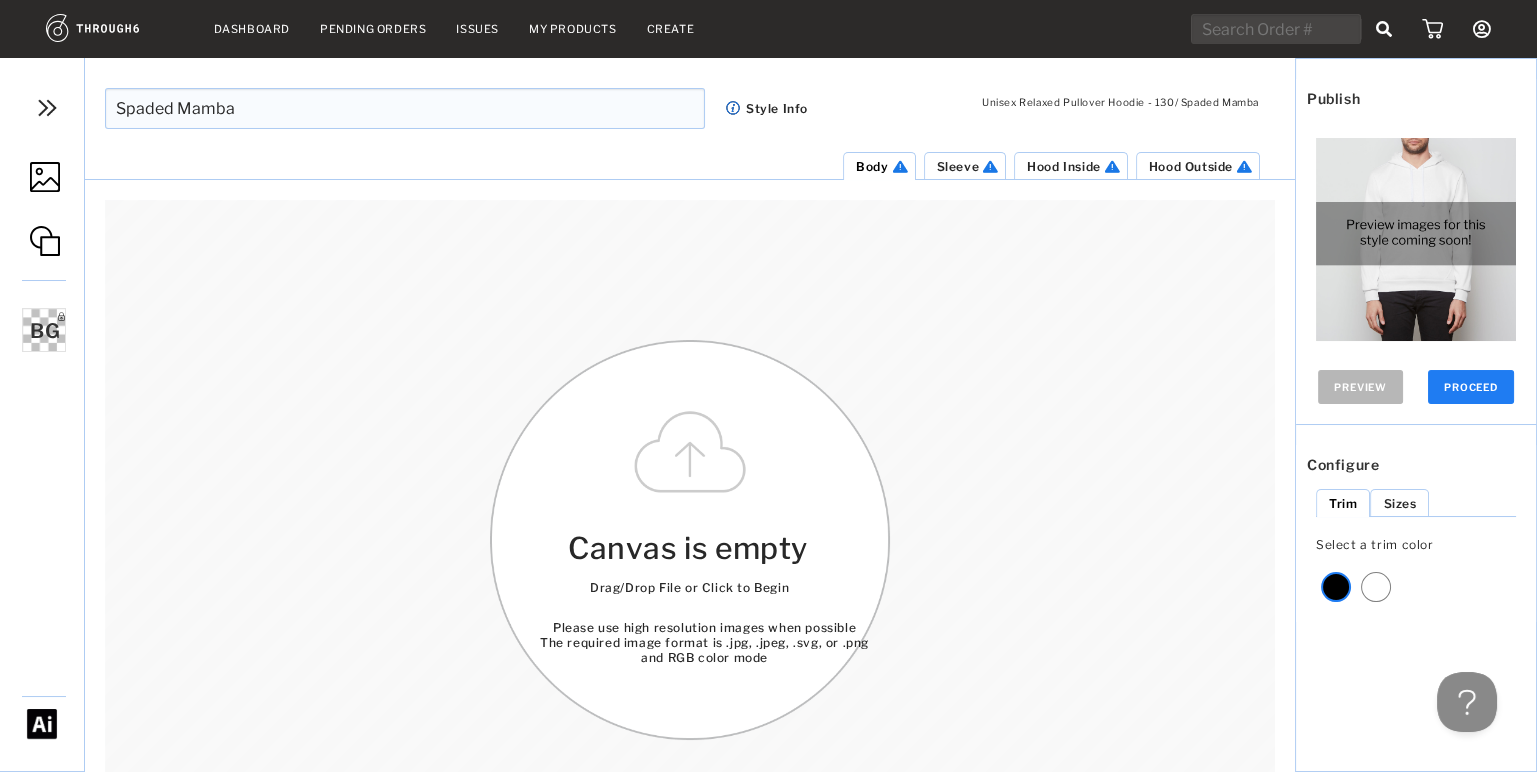 type on "Spaded Mamba" 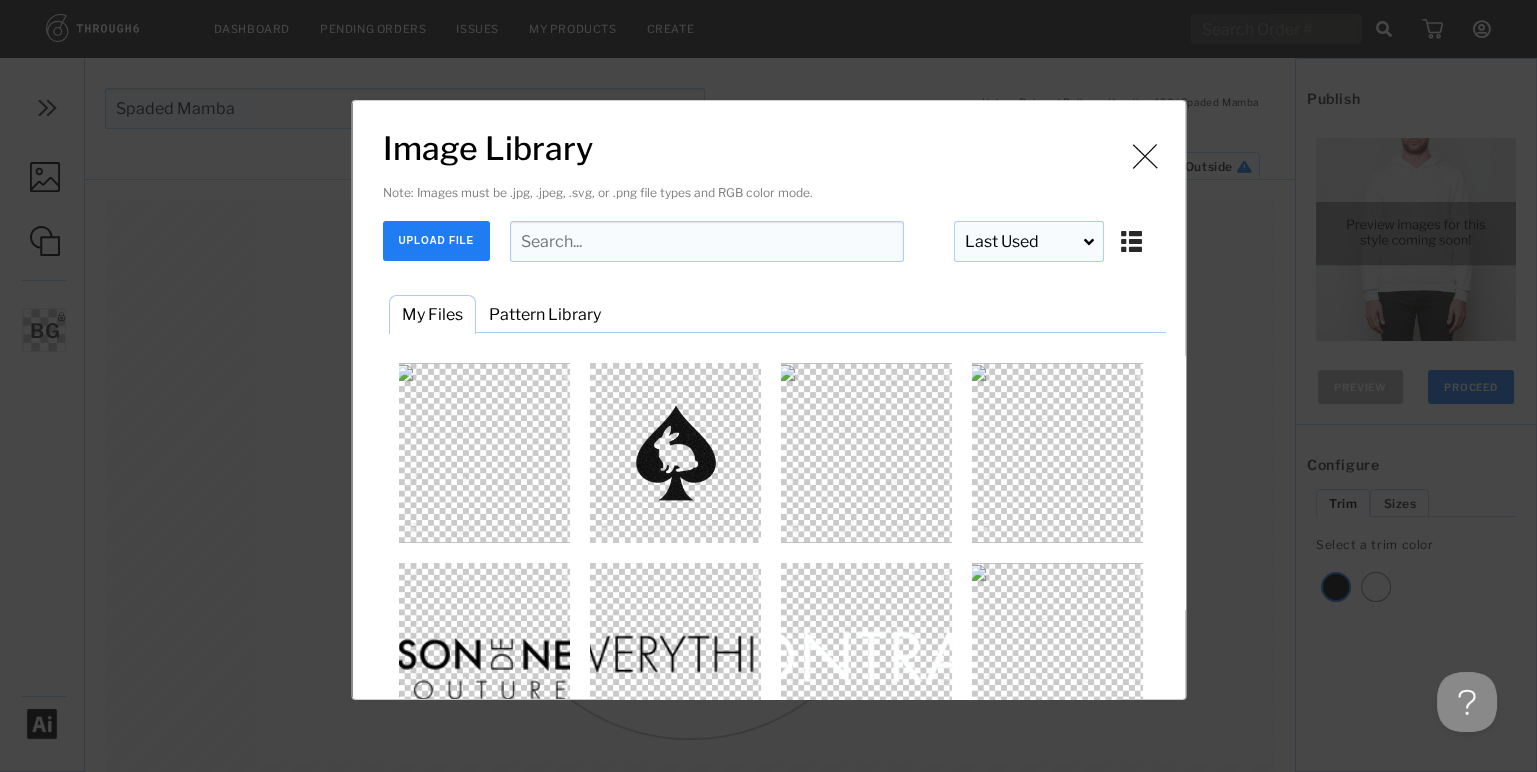 click at bounding box center (706, 241) 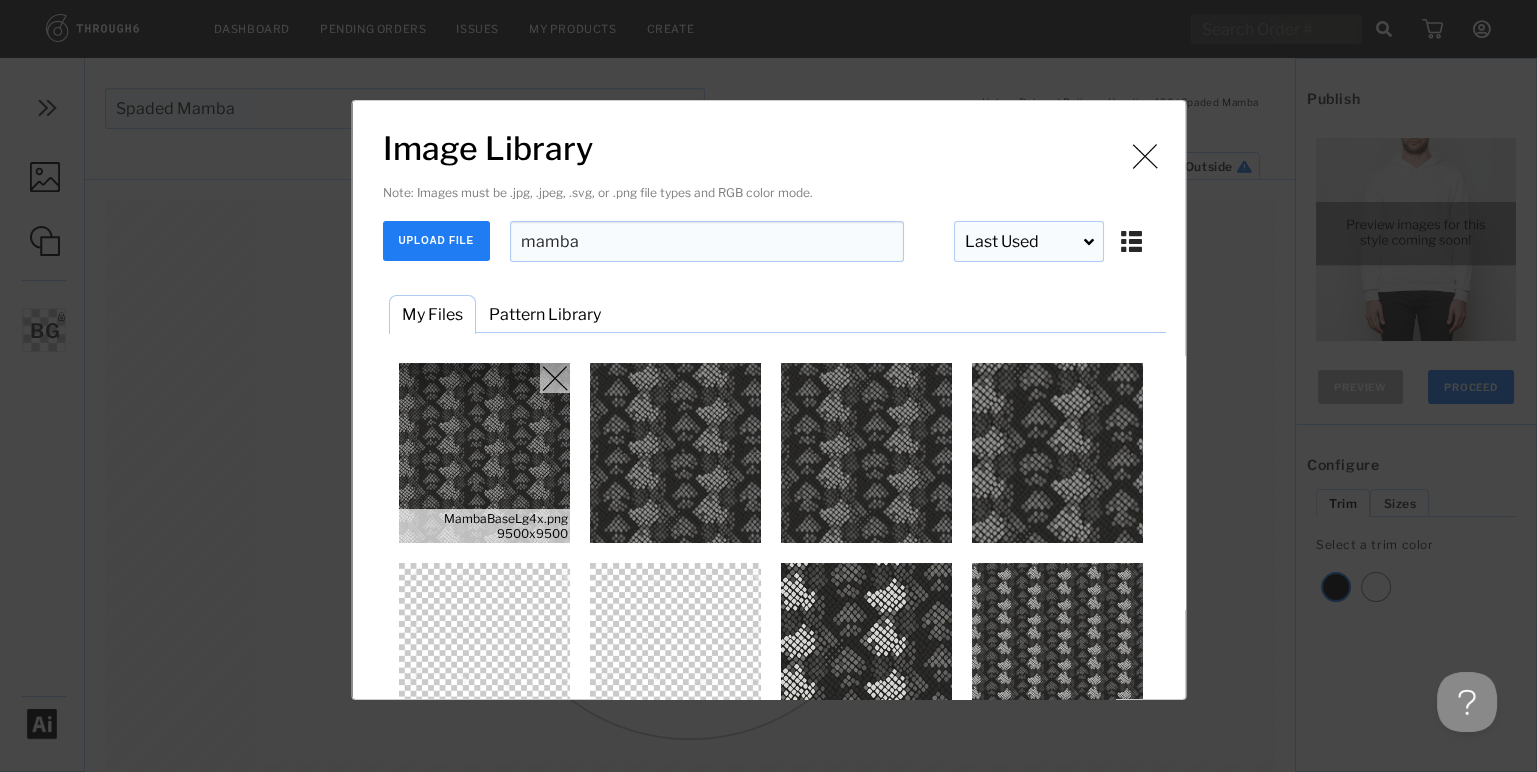 type on "mamba" 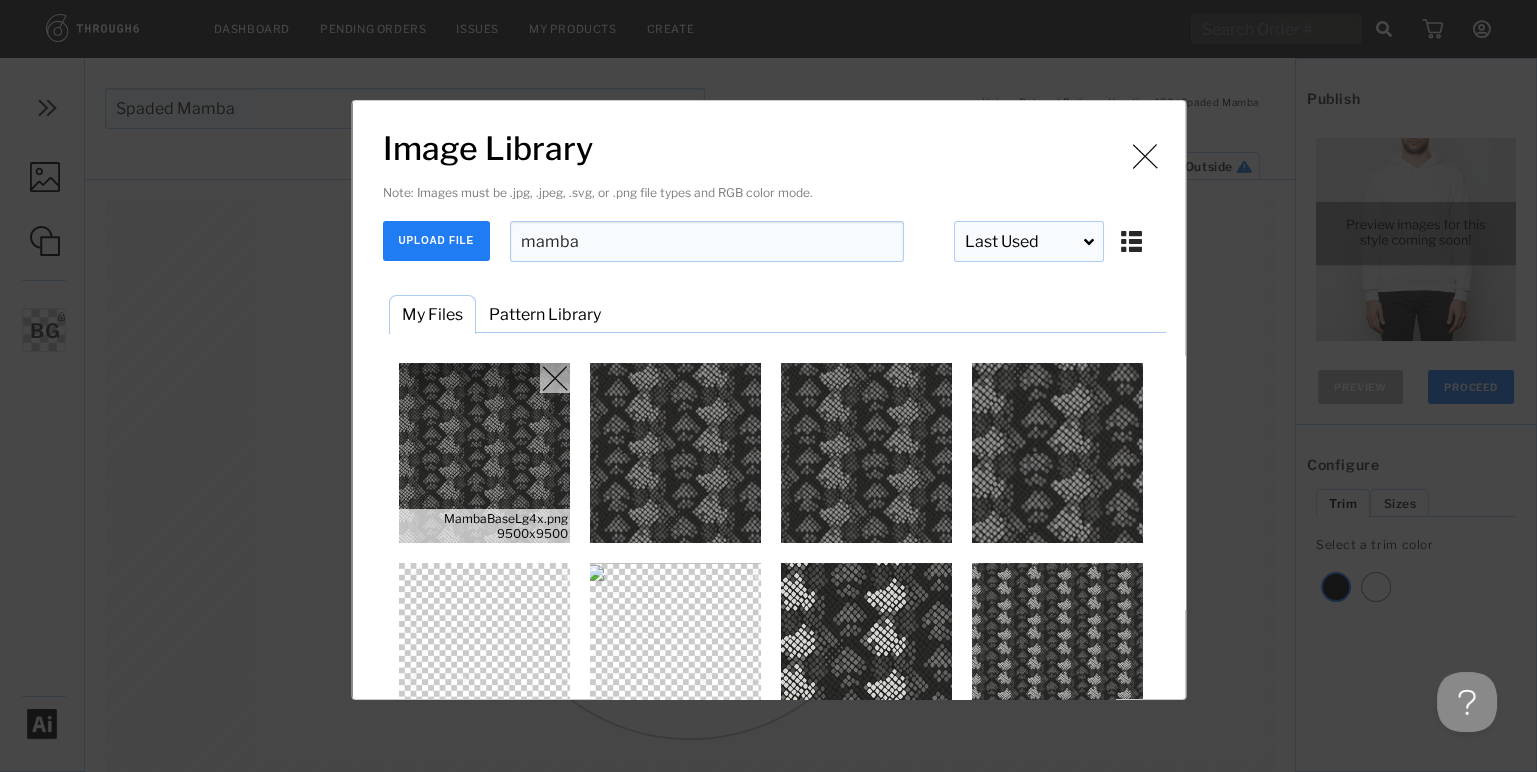 click at bounding box center (484, 453) 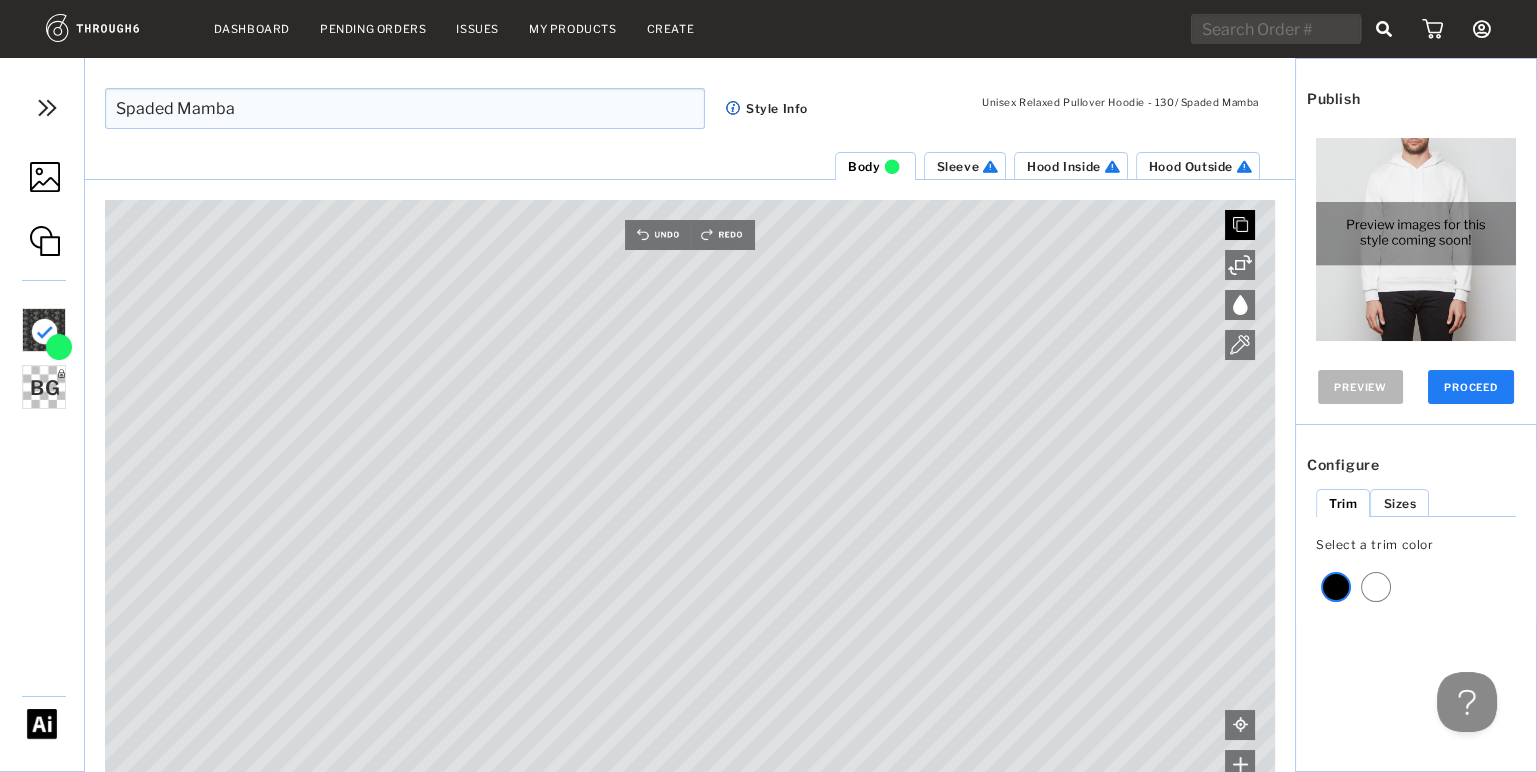 click at bounding box center (1240, 224) 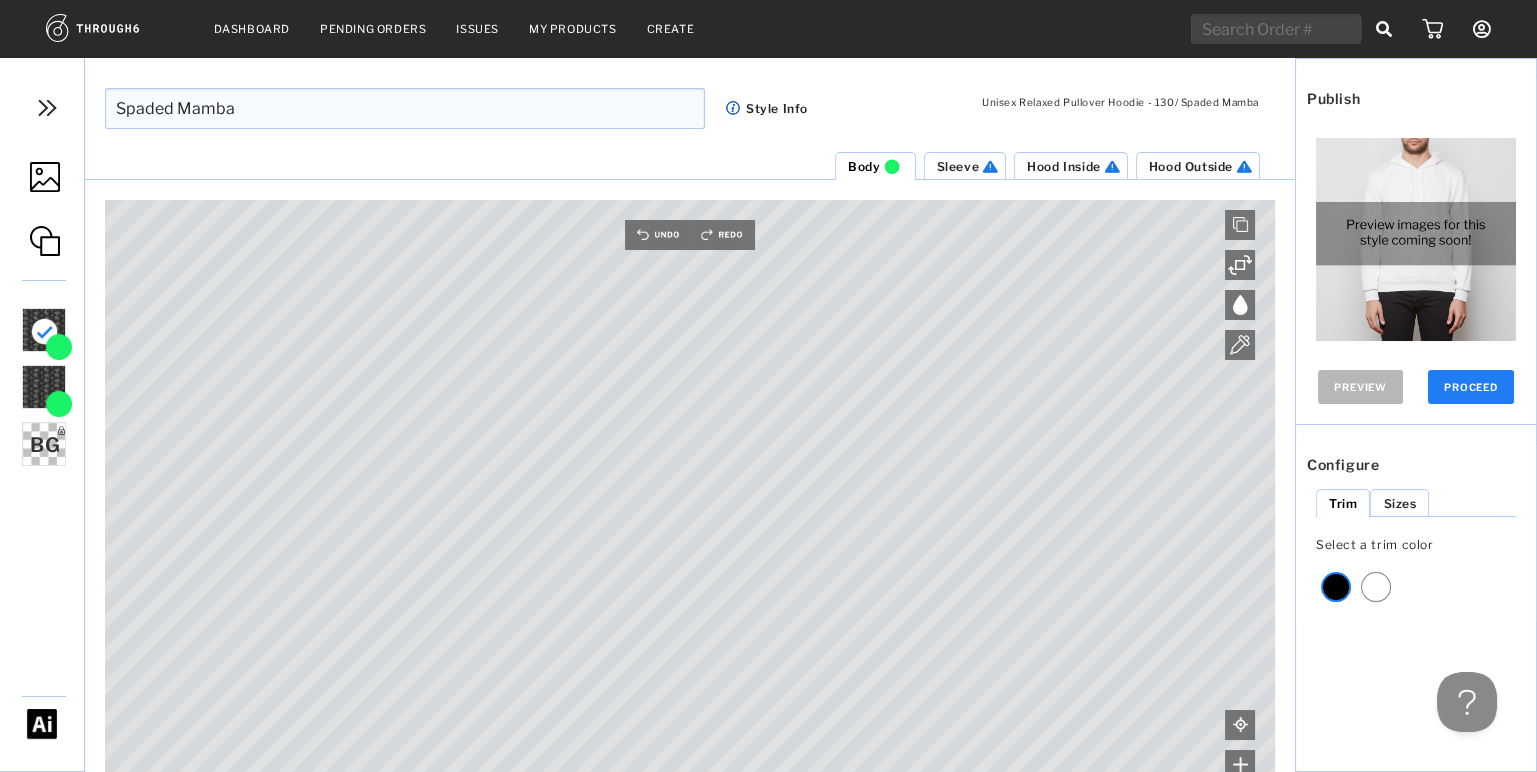 click on "Dashboard   Pending Orders Issues My Products Create  My Account  Create New Brand  Users  Brand Settings Payment History  Sign Out Dashboard   Pending Orders Issues My Products Create My Account Brands Create New Brand Users Payment History Log Out BLACK WHITE Designing products with Through6 is optimized as a desktop experience. Please login to your account from a desktop device to create new products. If you're seeing this message while on a desktop, please try making your browser window larger . Revert to the  previous Product Builder  experience Unisex Relaxed Pullover Hoodie - 130  /   Spaded Mamba Spaded Mamba * Style Info Manage Elements   ADD IMAGE   ADD SHAPE MambaBaseLg4x.png   204   DPI -   Great MambaBaseLg4x.png   204   DPI -   Great   MambaBaseLg4x.png   204   DPI -   Great MambaBaseLg4x.png   204   DPI -   Great   BG Background Fill #FFFFFF   Publish Preview PROCEED Configure Trim Sizes Select a trim color   XS   S   M   L   XL   2XL   3XL #FFFFFF hex #FFFFFF hex Hood Outside   Hood Inside" at bounding box center (768, 386) 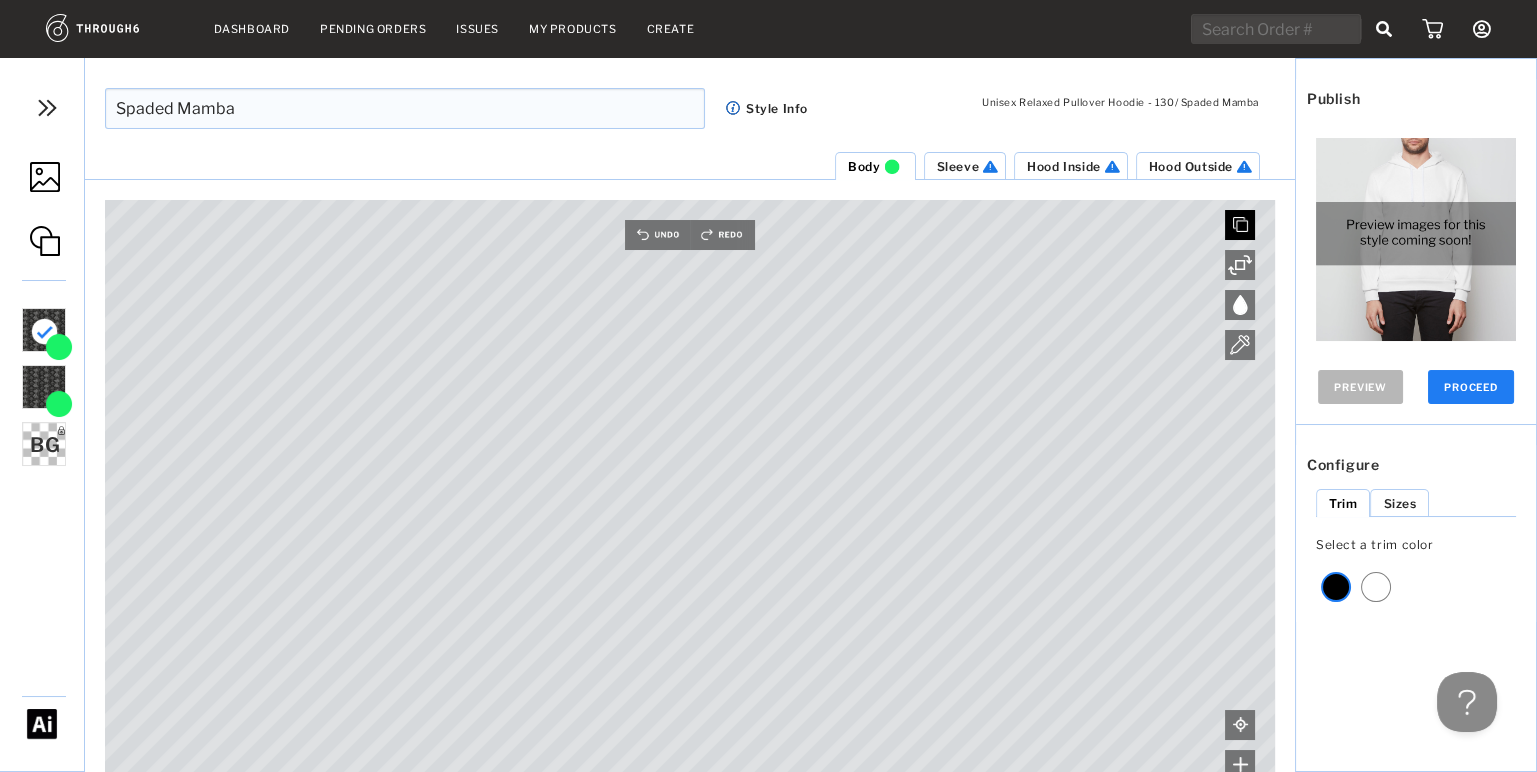 click at bounding box center (1240, 225) 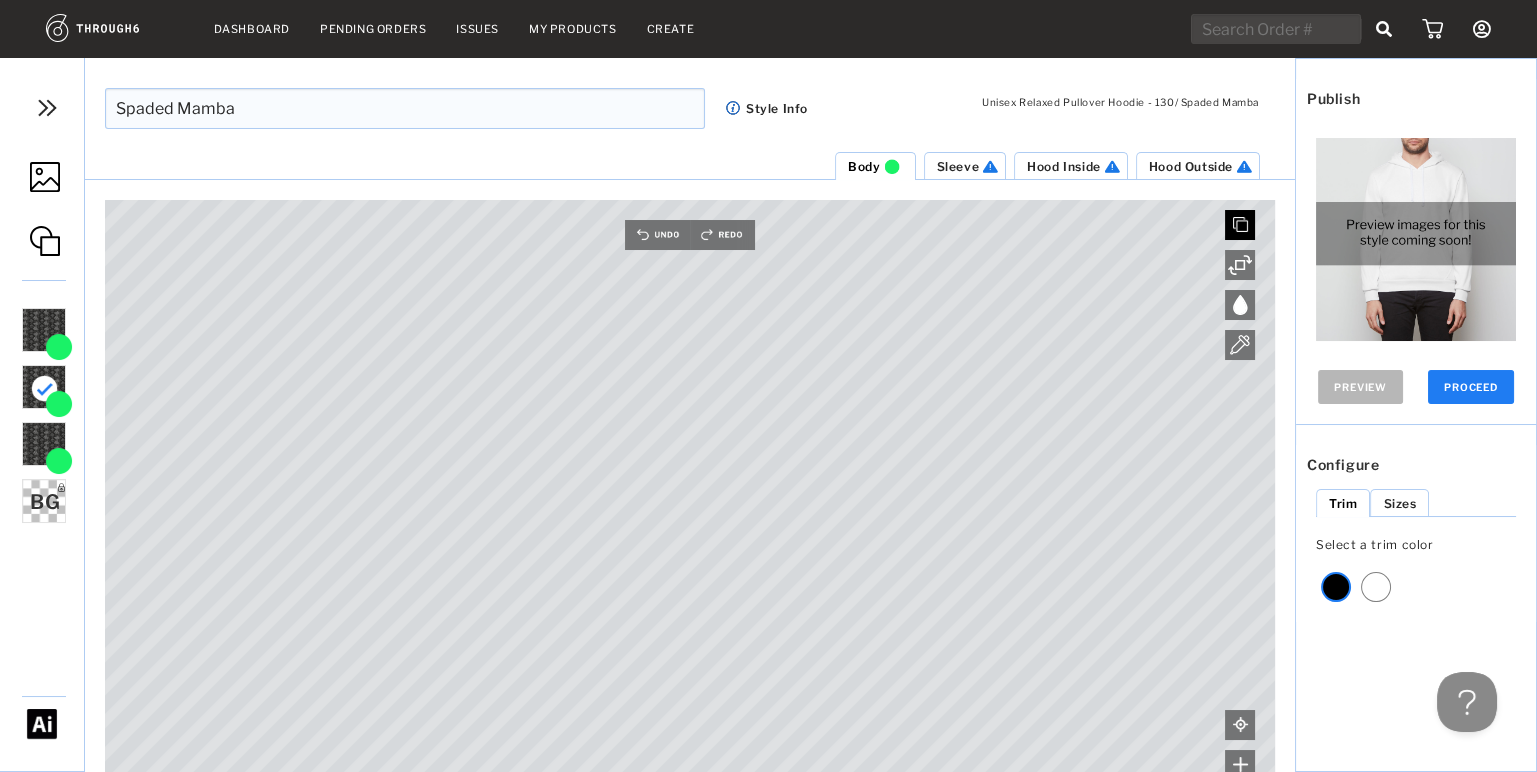 click at bounding box center [1240, 224] 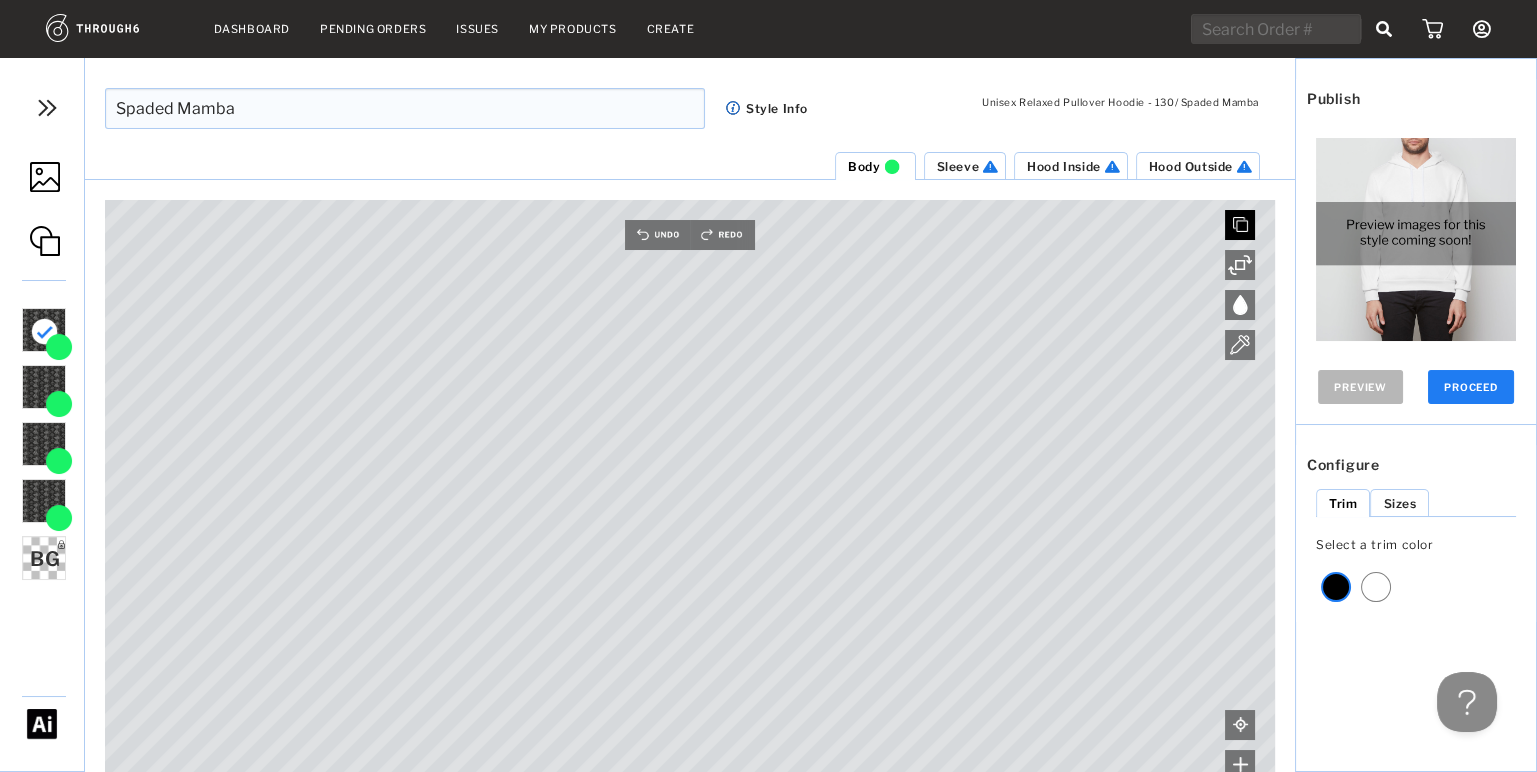 click at bounding box center (1240, 224) 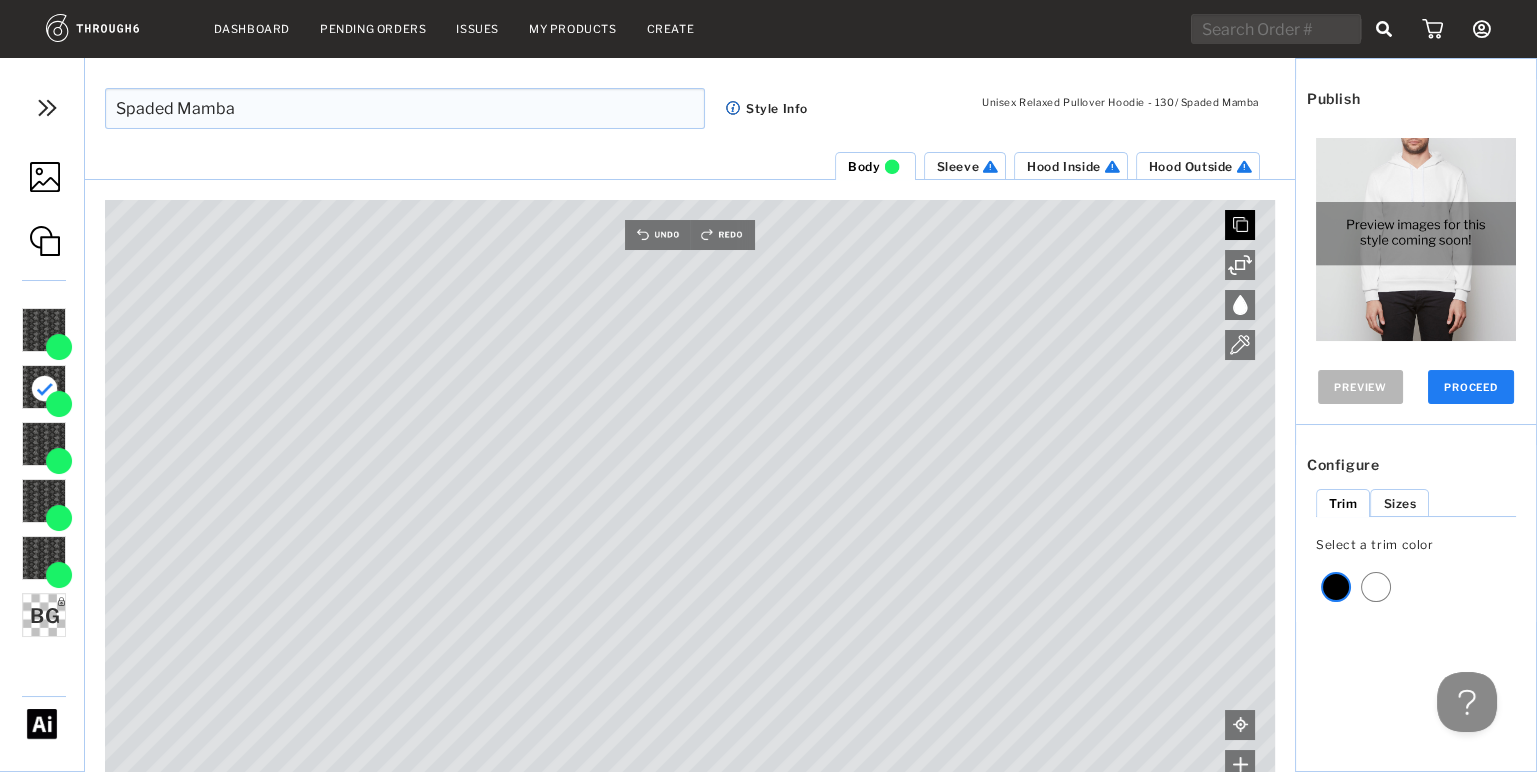 click at bounding box center [1240, 225] 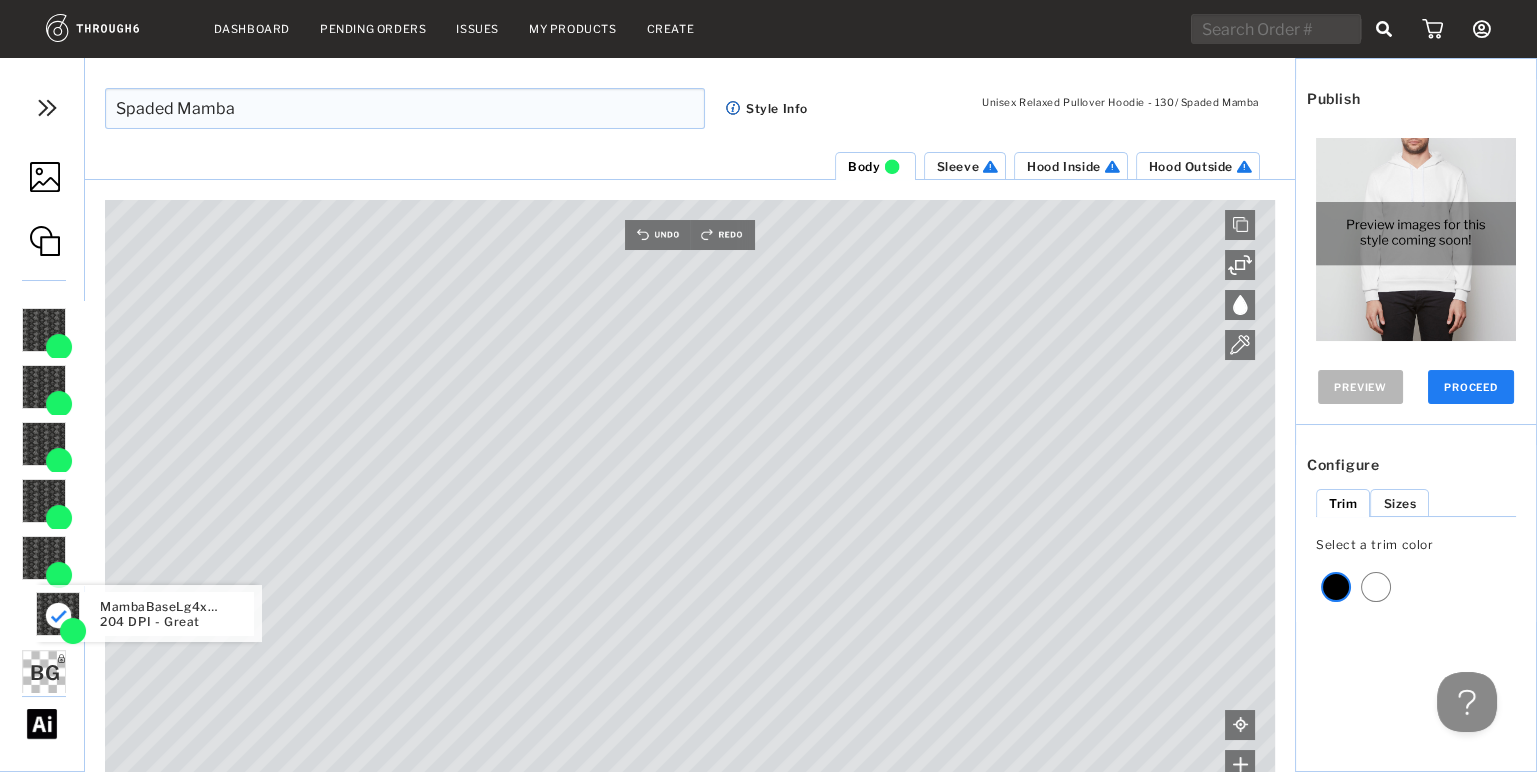 drag, startPoint x: 37, startPoint y: 328, endPoint x: 52, endPoint y: 623, distance: 295.3811 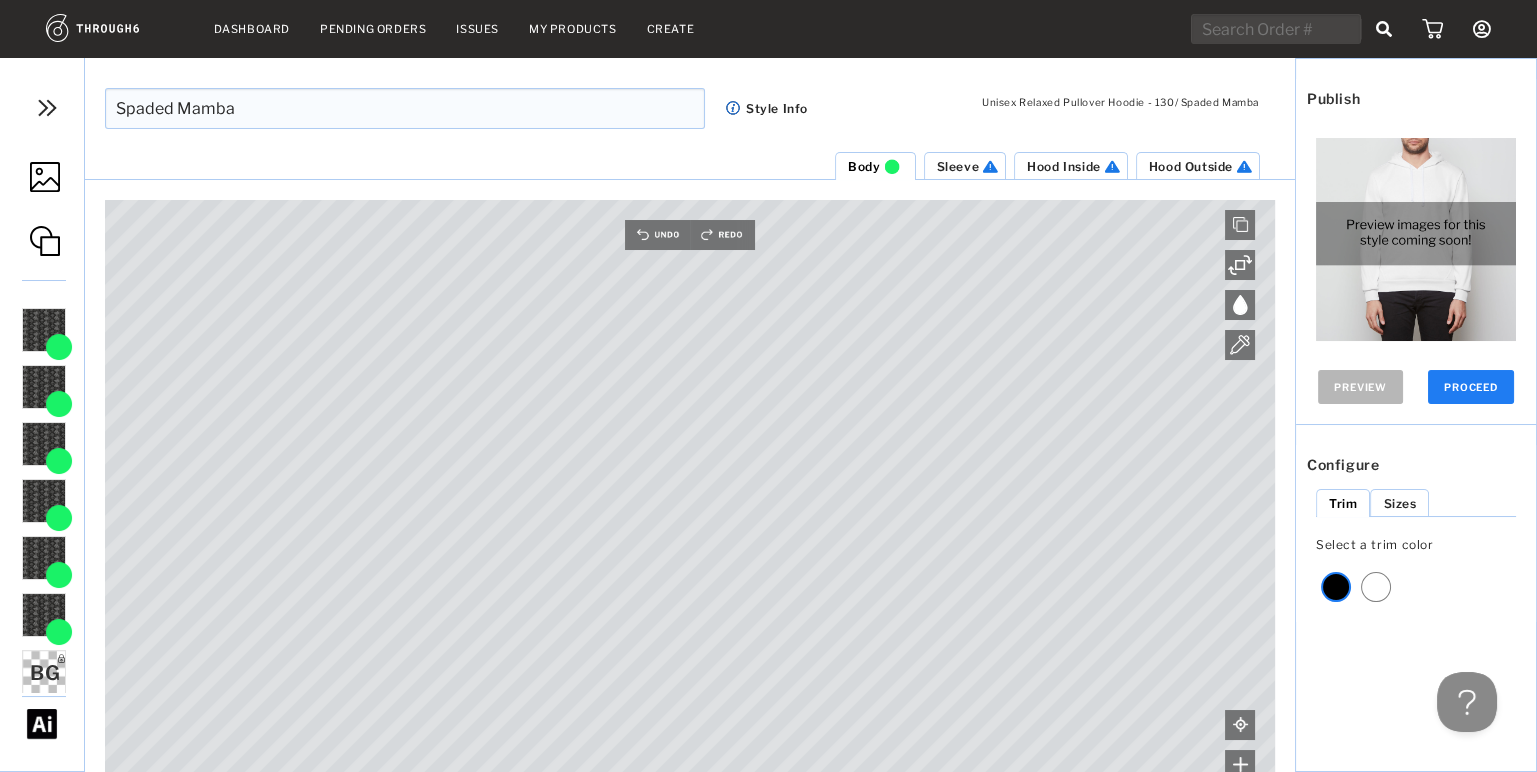 click on "Sleeve" at bounding box center (958, 166) 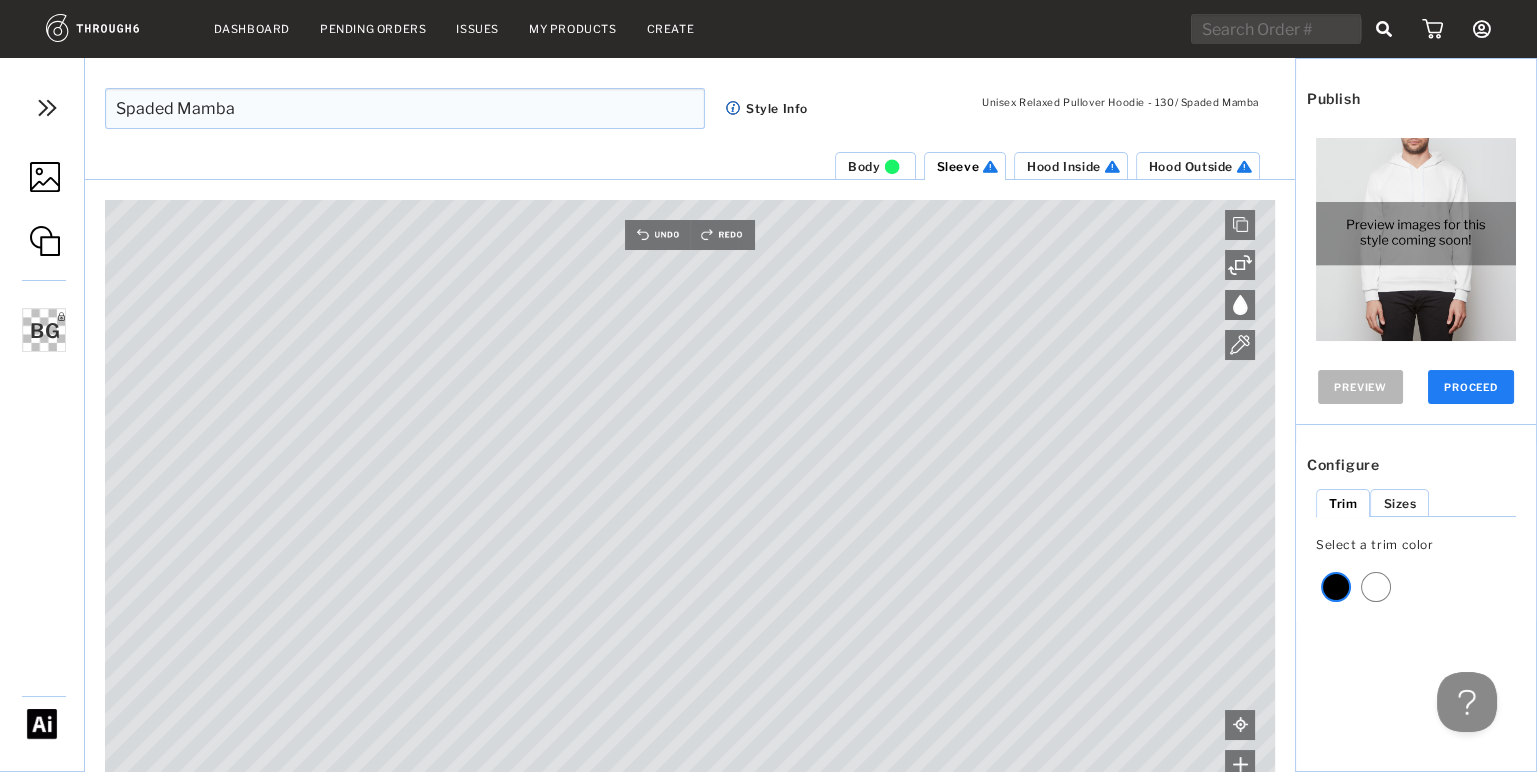 click at bounding box center [45, 177] 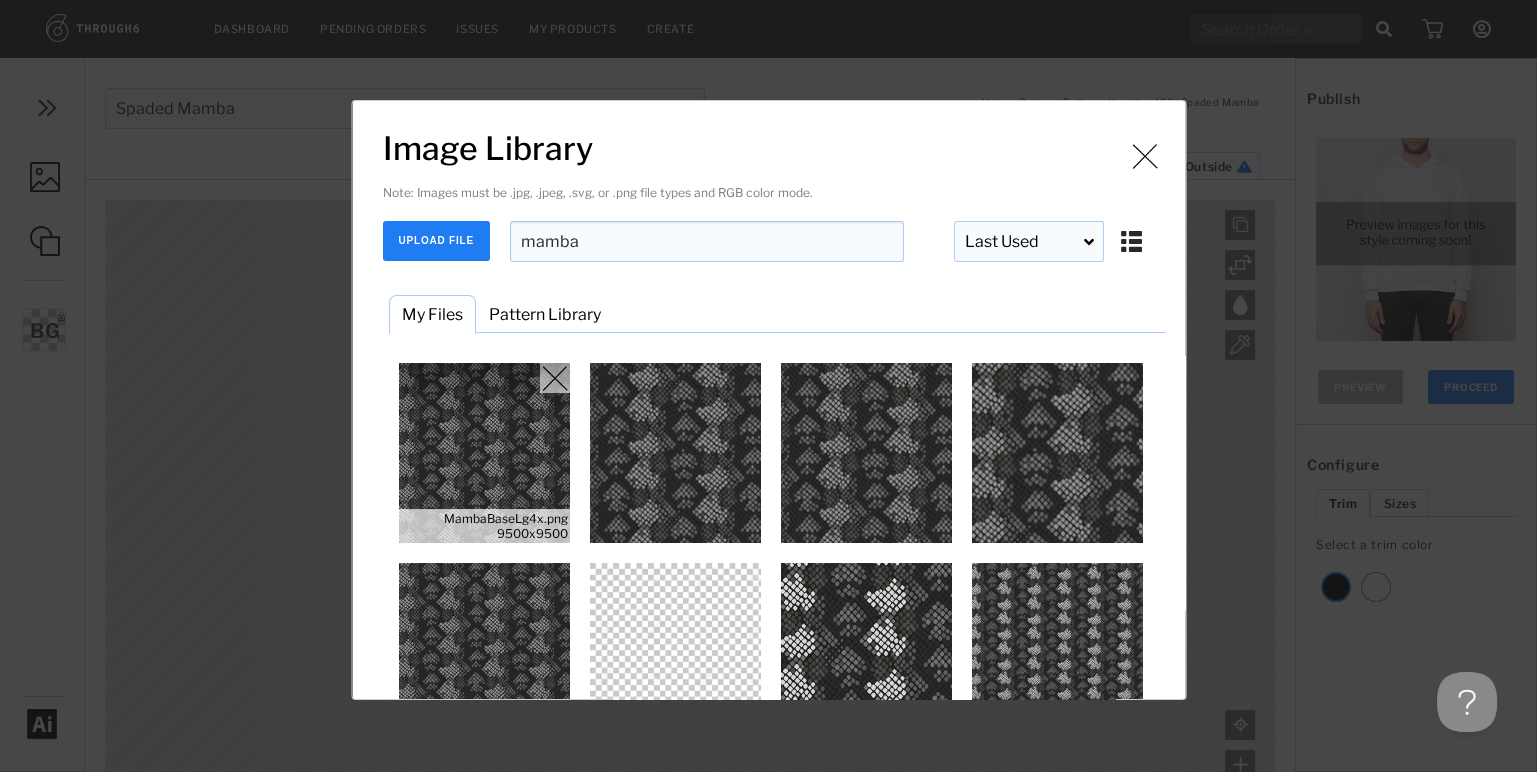 click at bounding box center (484, 453) 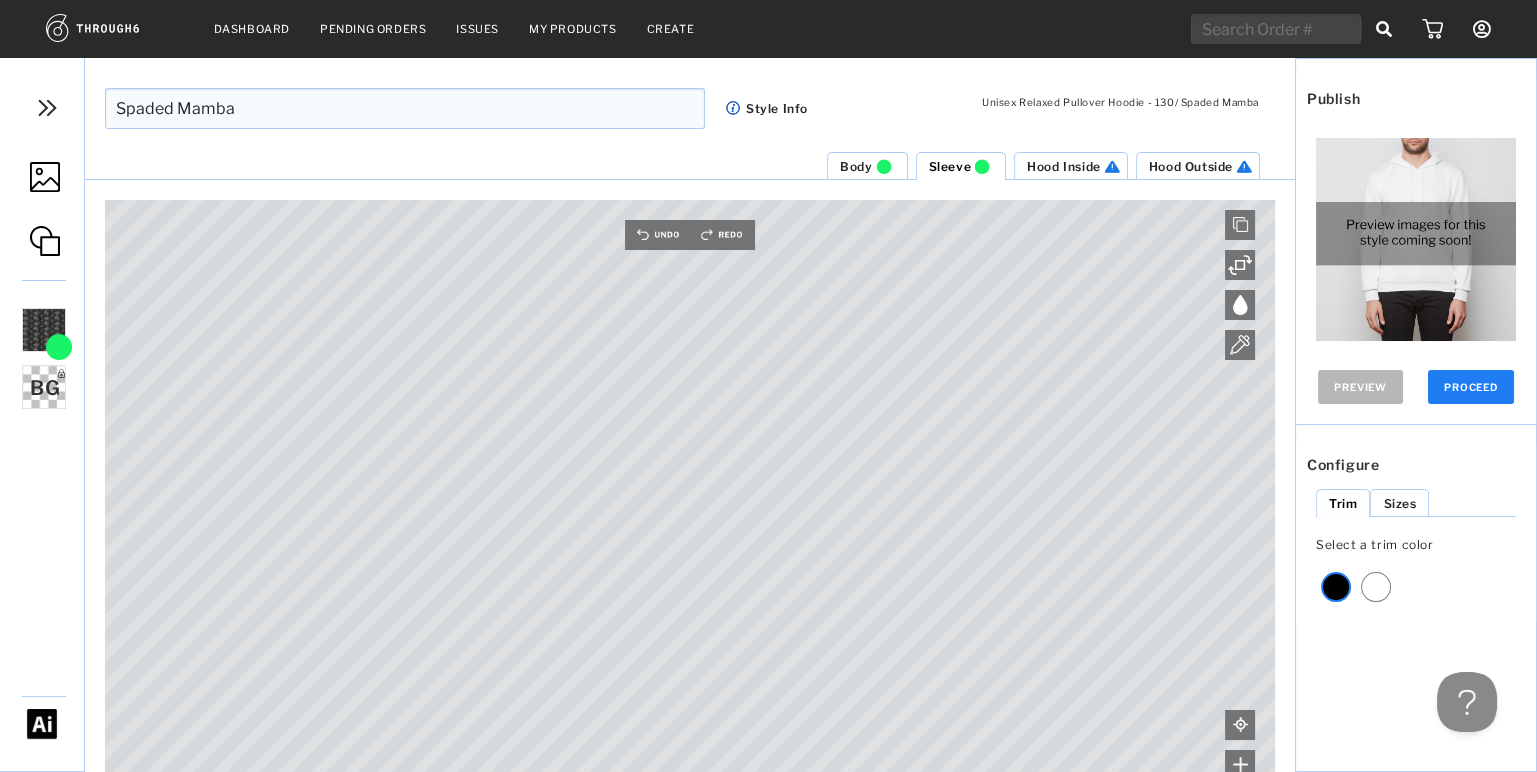 click on "Body" at bounding box center [856, 166] 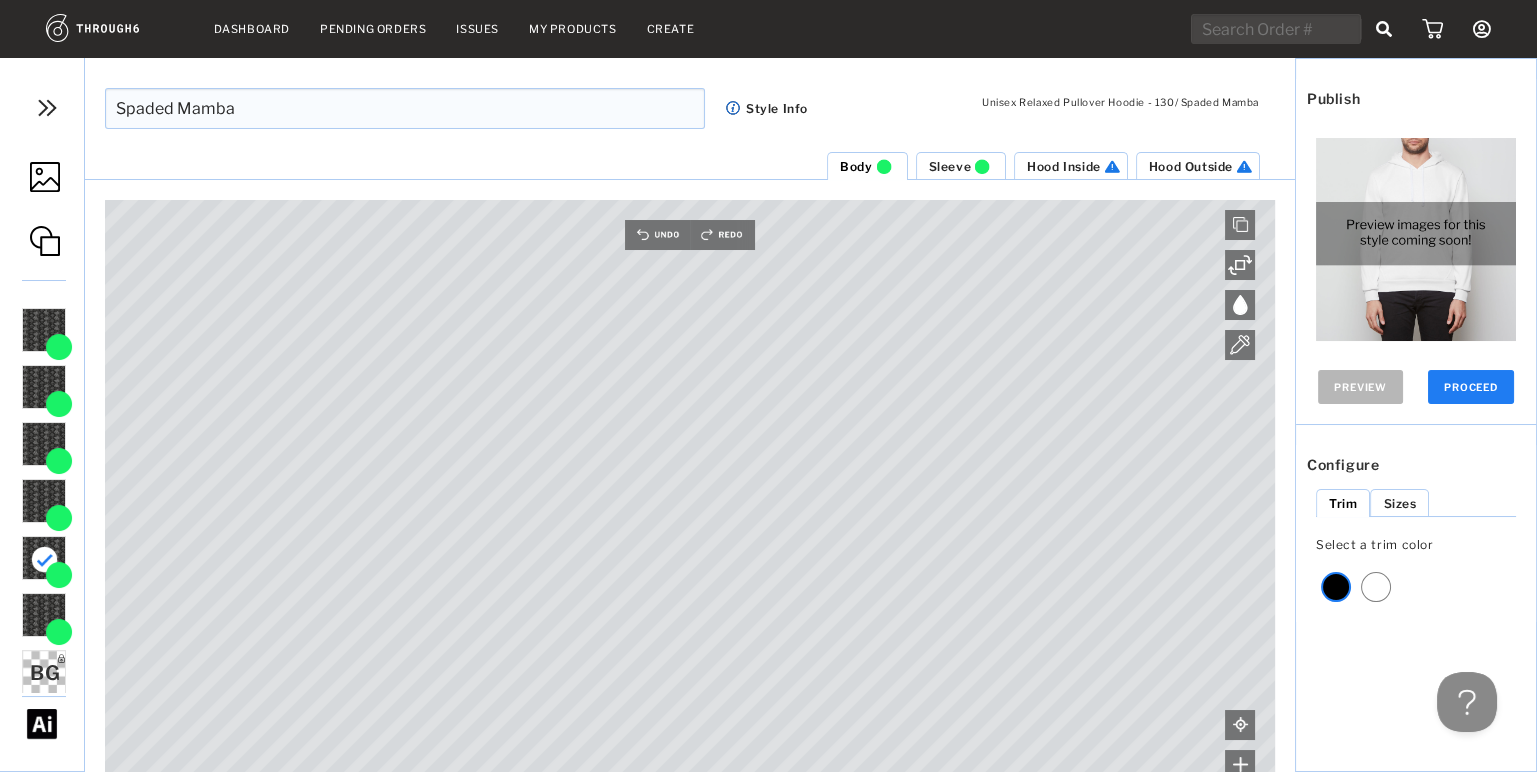 click on "Sleeve" at bounding box center (950, 166) 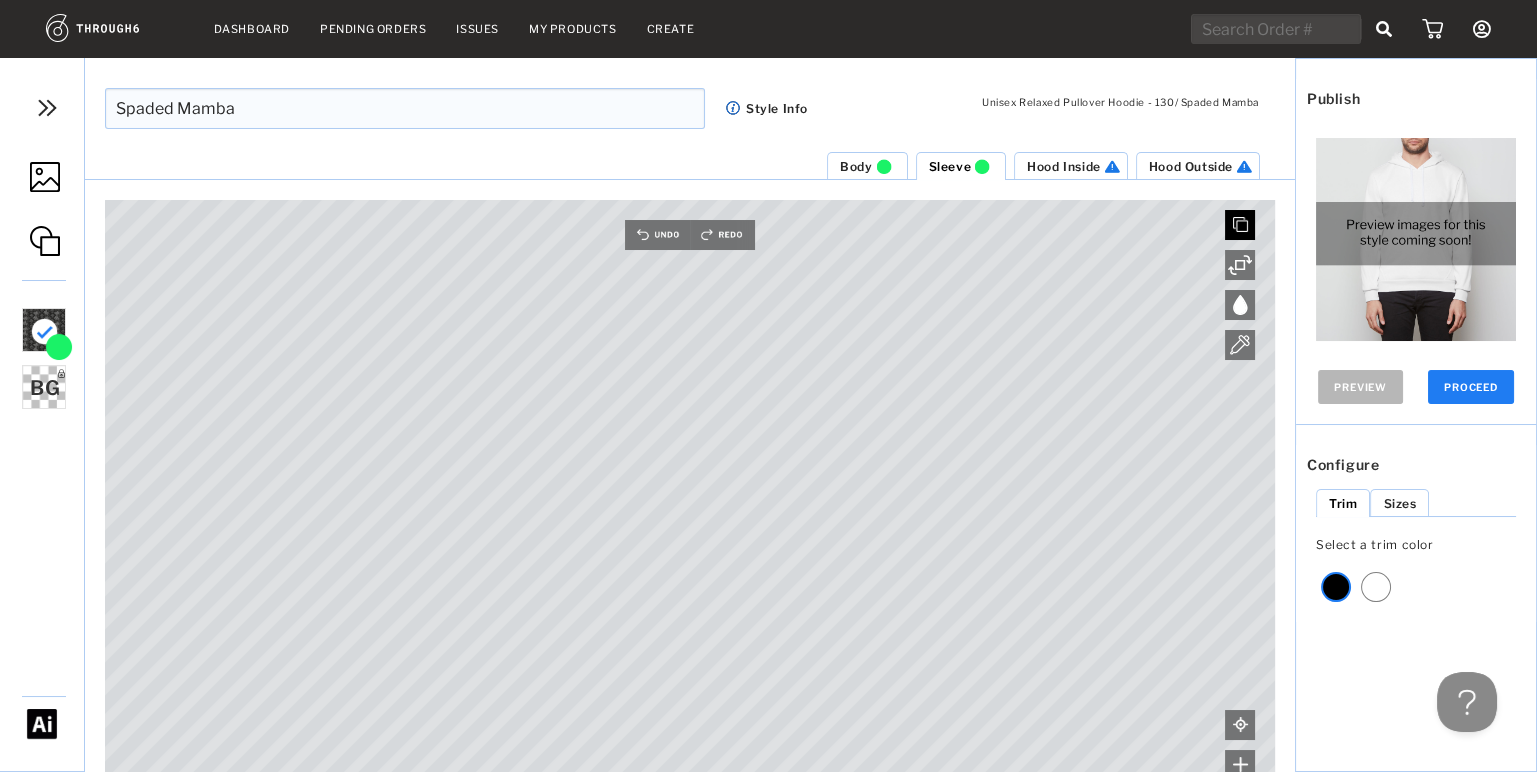 click at bounding box center (1240, 224) 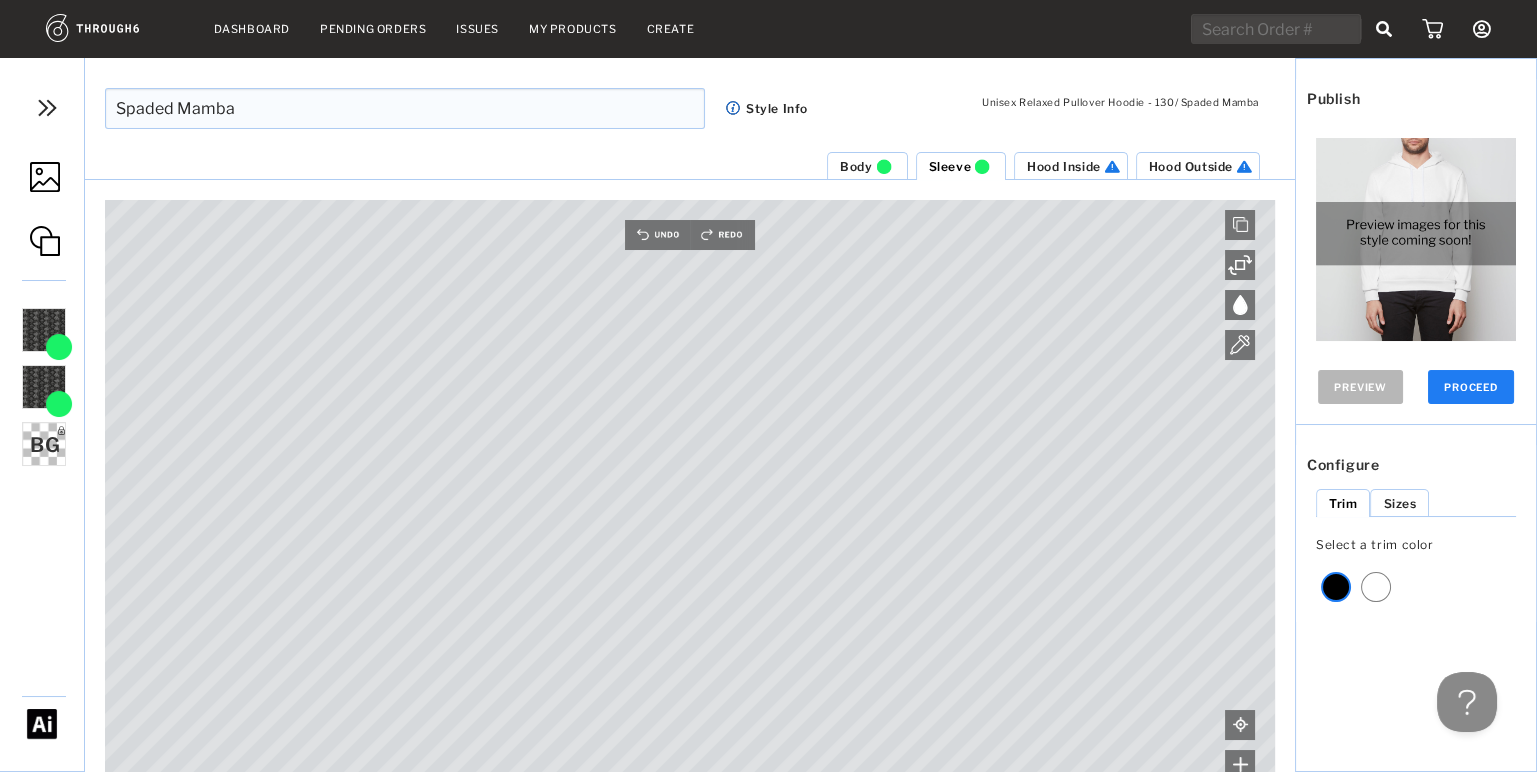 click on "Hood Inside" at bounding box center (1064, 166) 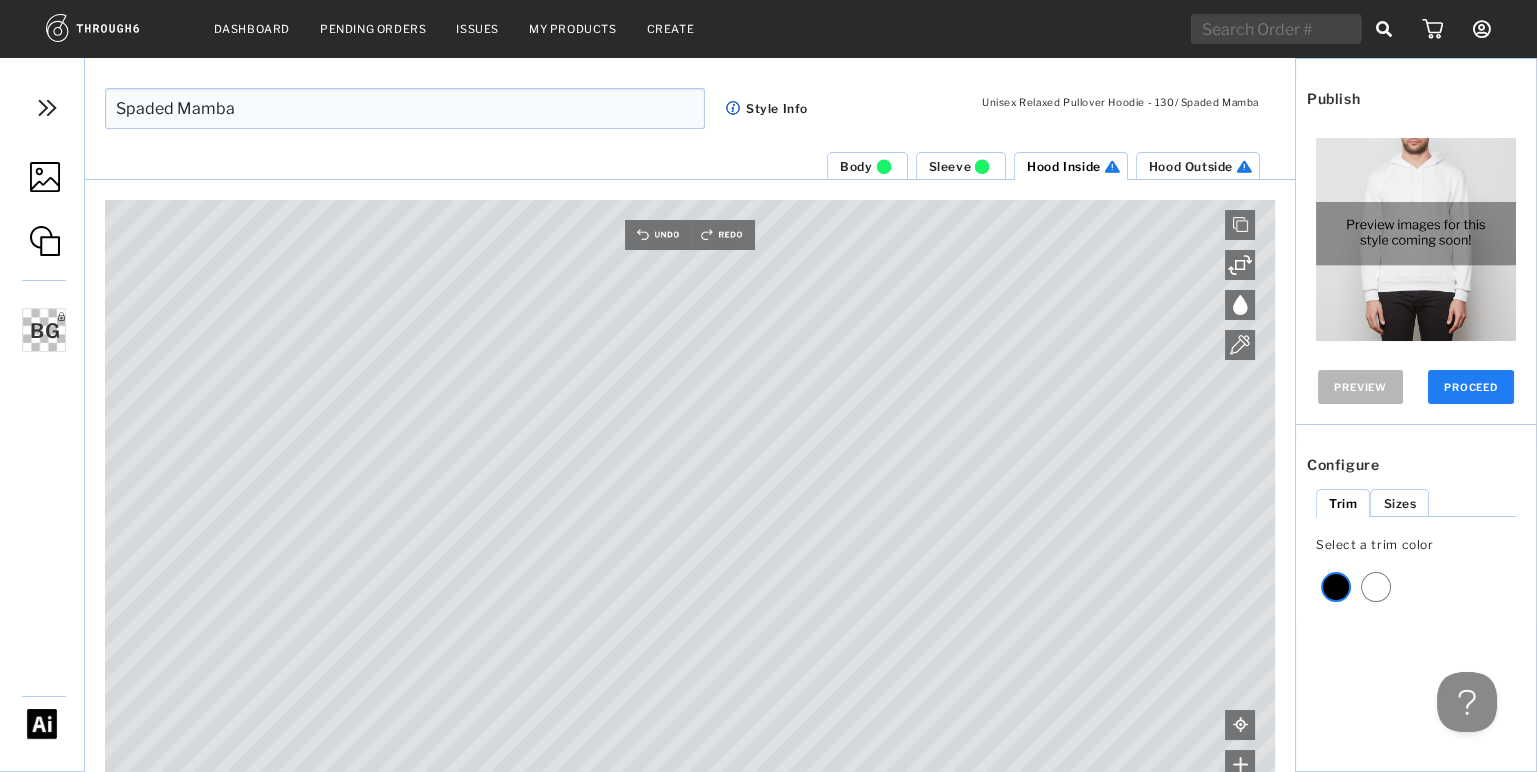 click at bounding box center (45, 177) 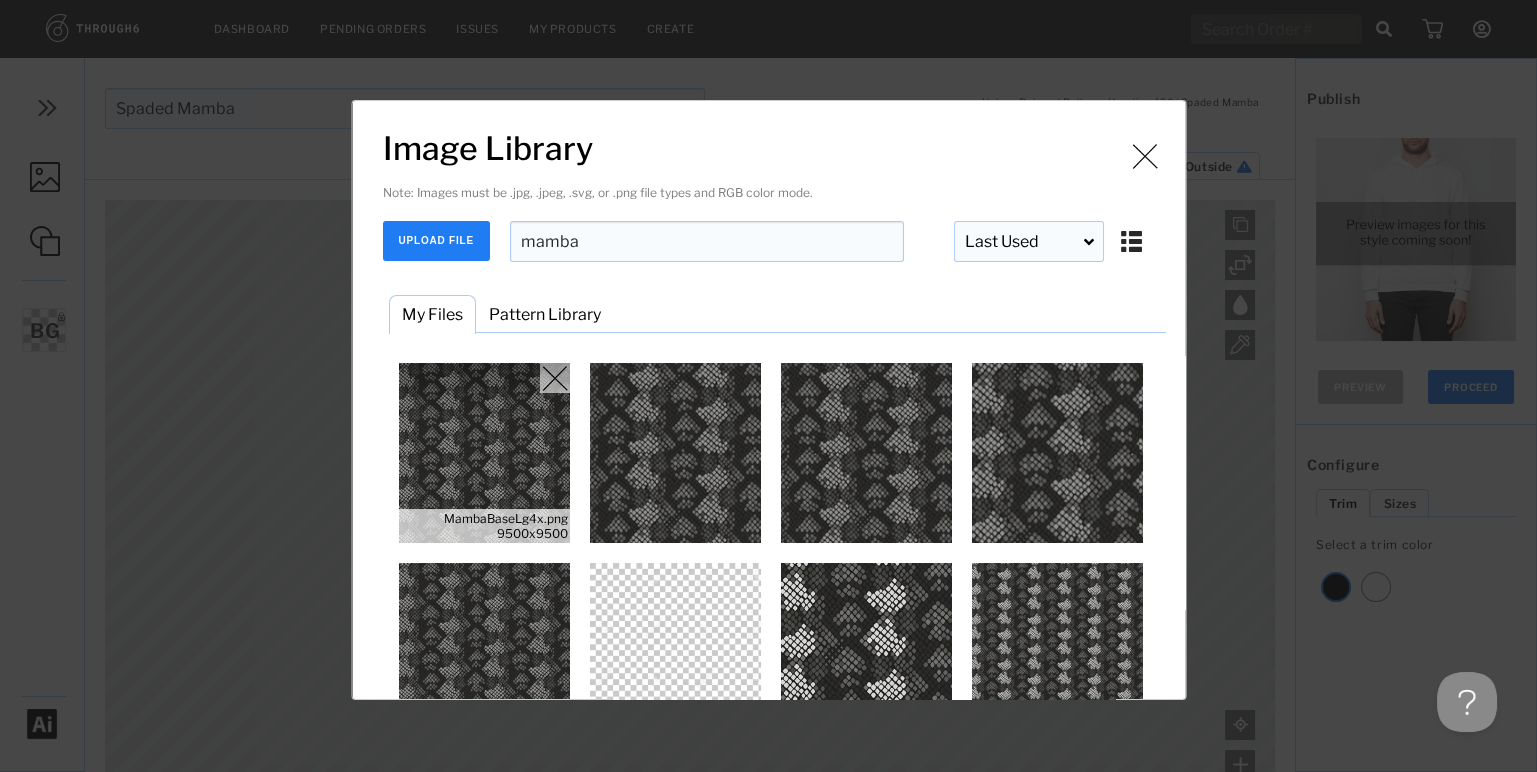click at bounding box center [484, 453] 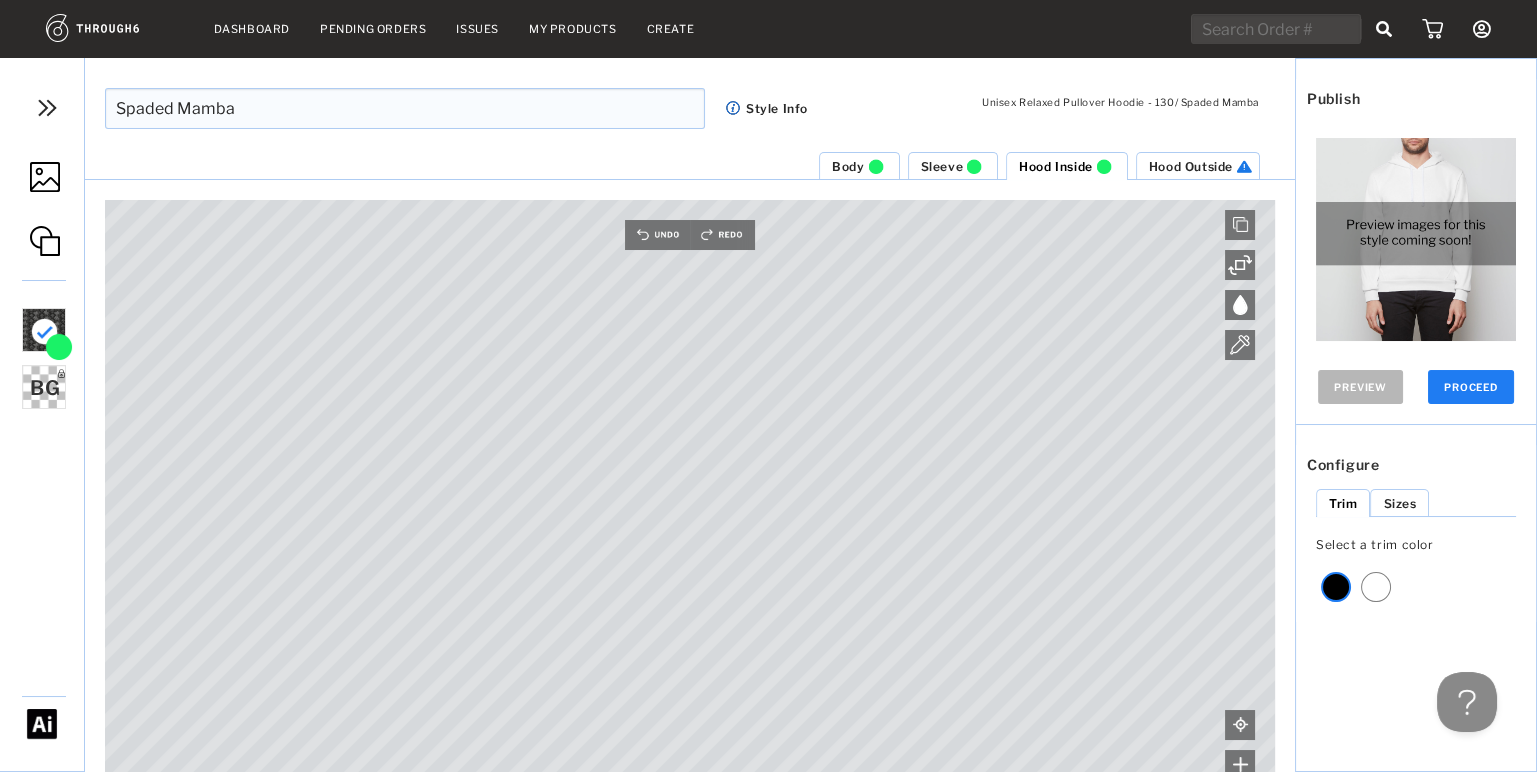 click on "Hood Outside" at bounding box center (1191, 166) 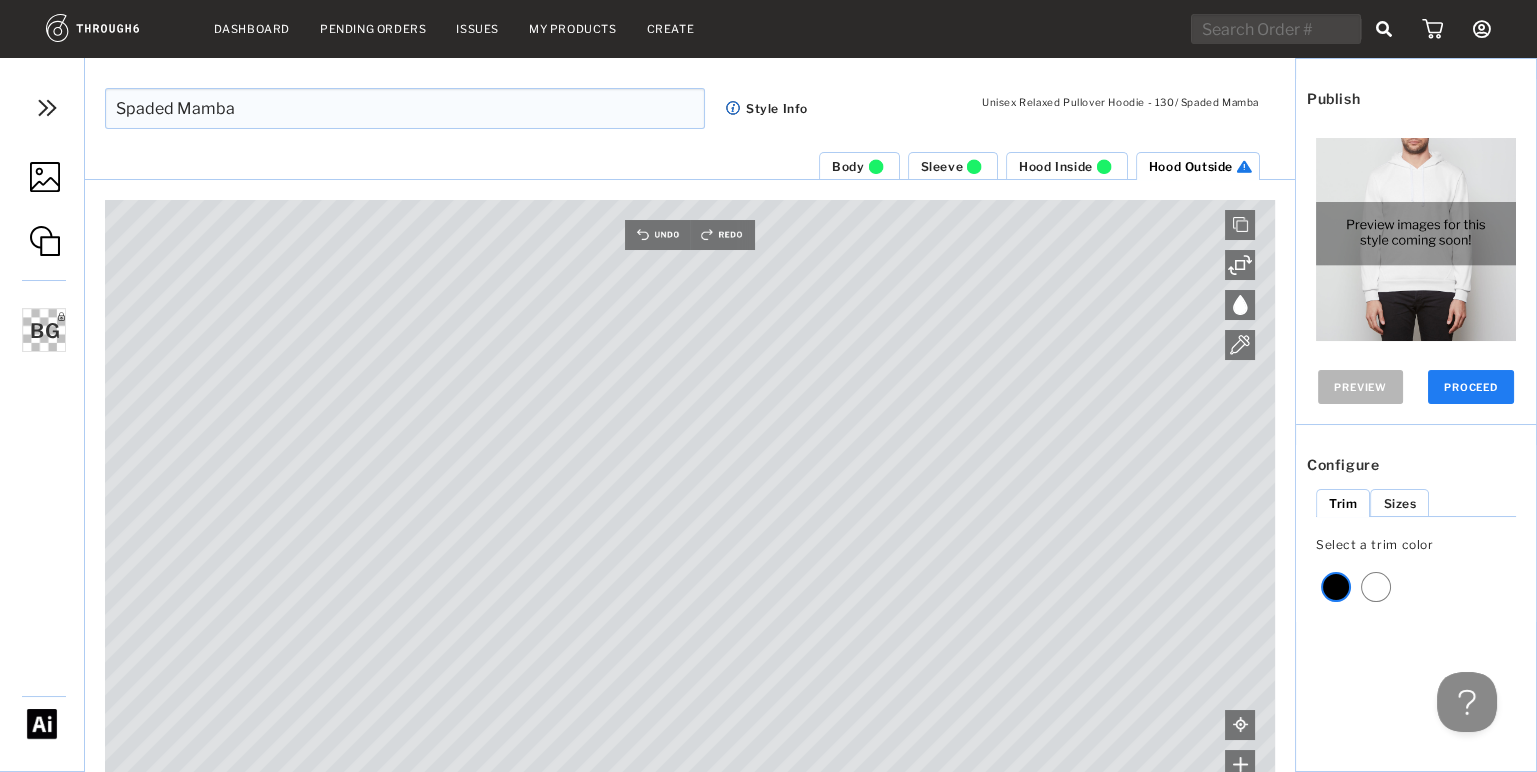 click at bounding box center (45, 177) 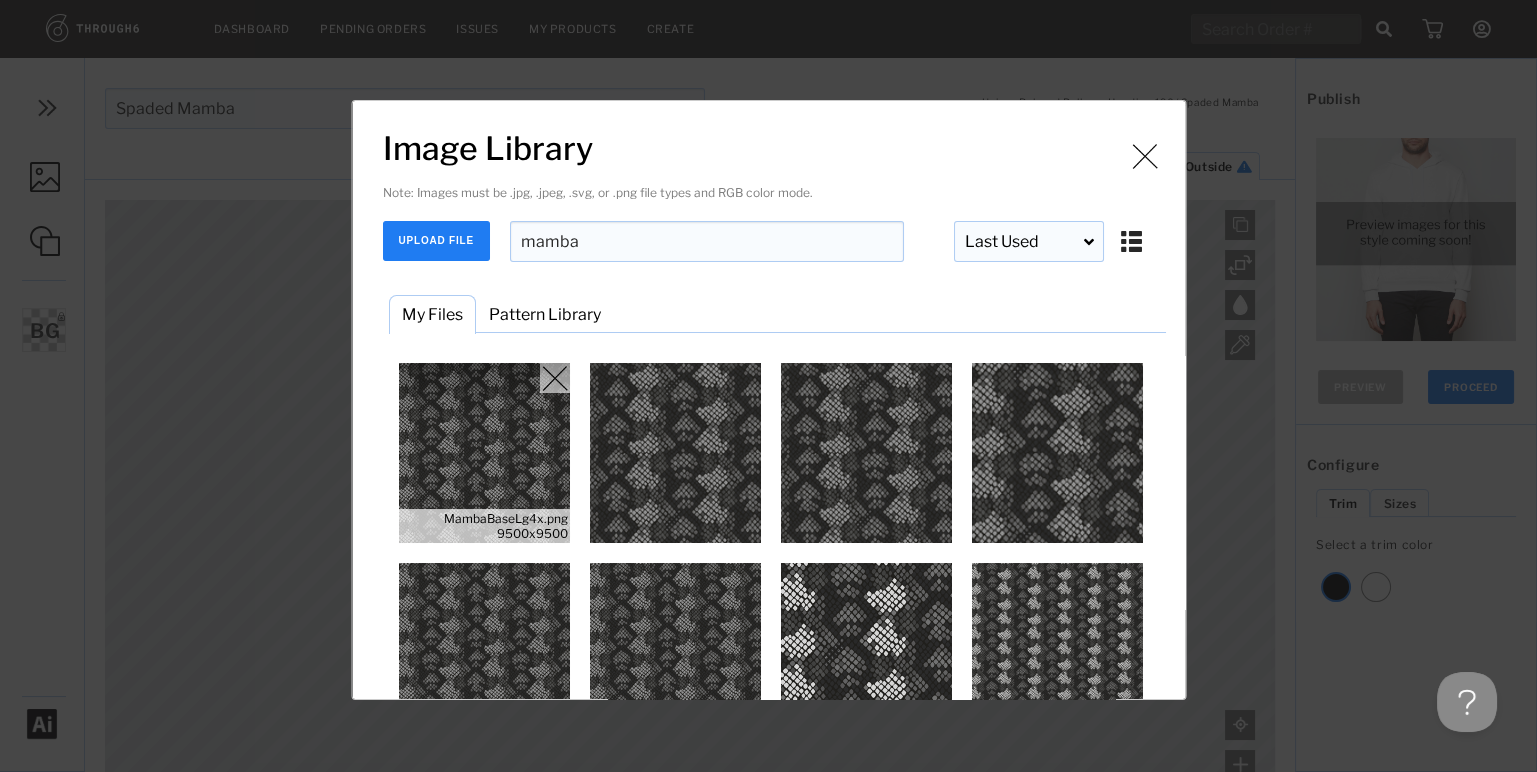 click at bounding box center [484, 453] 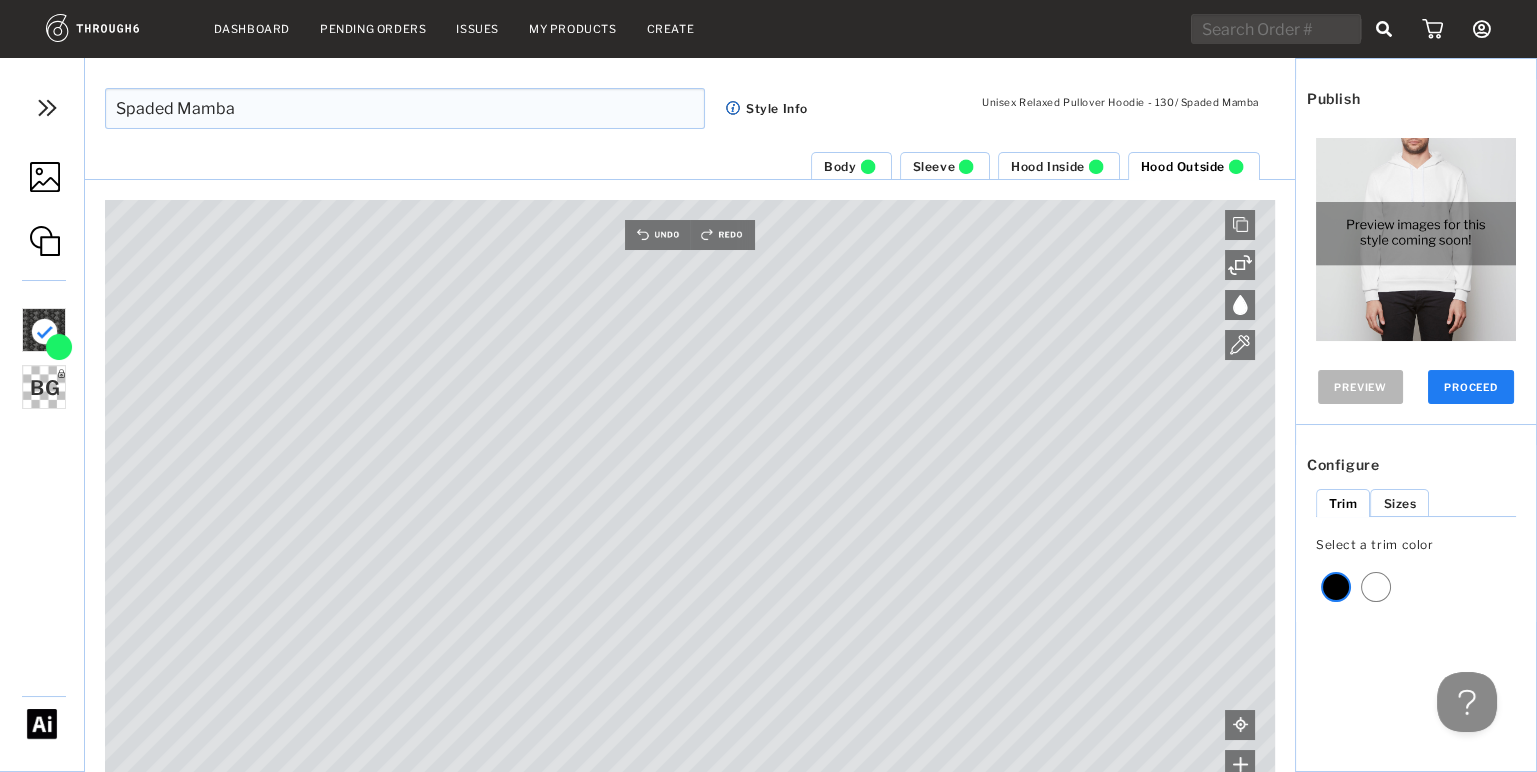 click on "Hood Outside   Hood Inside   Sleeve   Body   Canvas is empty Drag/Drop File or Click to Begin Please use high resolution images when possible The required image format is .jpg, .jpeg, .svg, or .png   and RGB color mode Canvas is empty Drag/Drop File or Click to Begin Please use high resolution images when possible The required image format is .jpg, .jpeg, .svg, or .png   and RGB color mode Canvas is empty Drag/Drop File or Click to Begin Please use high resolution images when possible The required image format is .jpg, .jpeg, .svg, or .png   and RGB color mode Canvas is empty Drag/Drop File or Click to Begin Please use high resolution images when possible The required image format is .jpg, .jpeg, .svg, or .png   and RGB color mode" at bounding box center [690, 461] 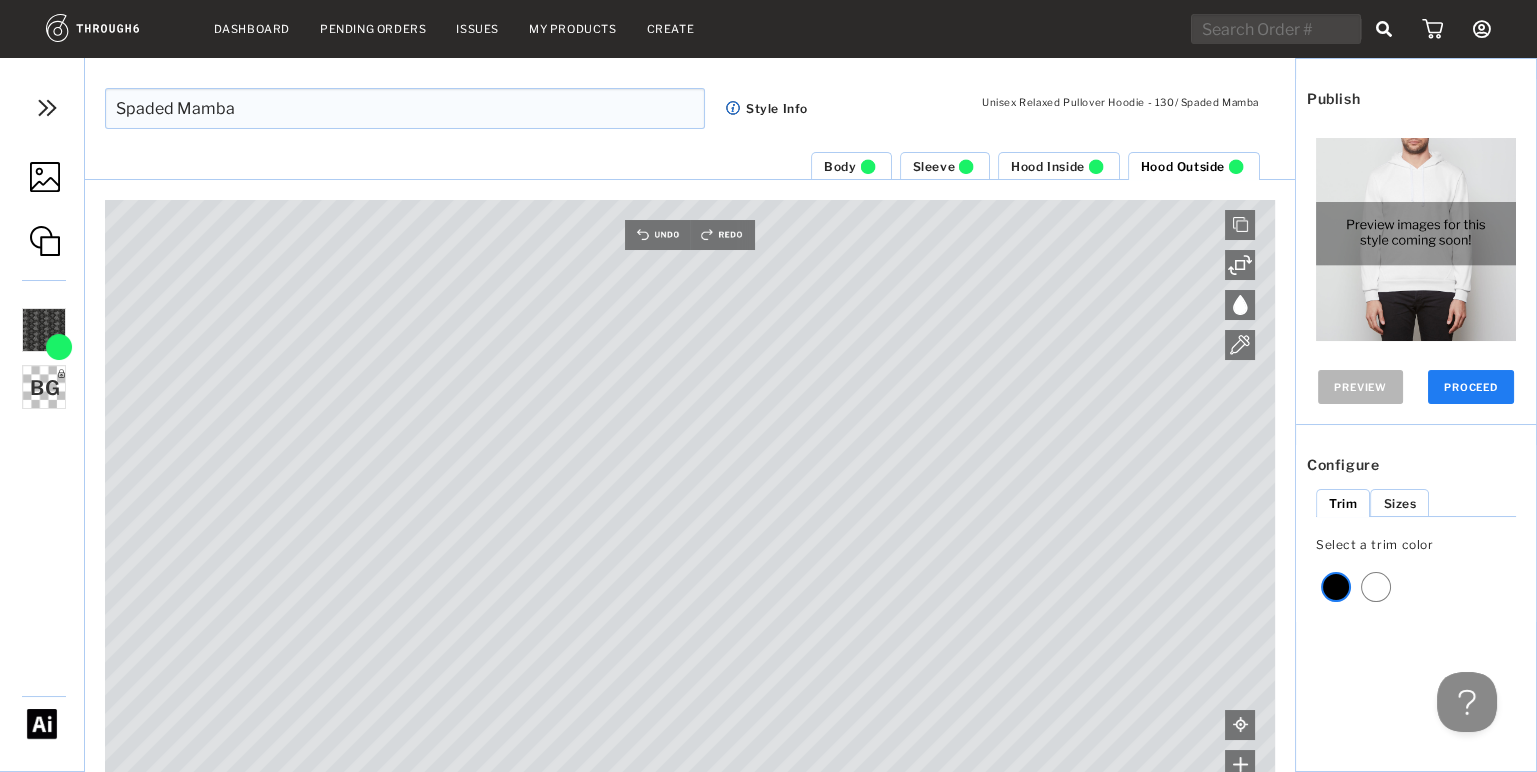 click on "PROCEED" at bounding box center (1471, 387) 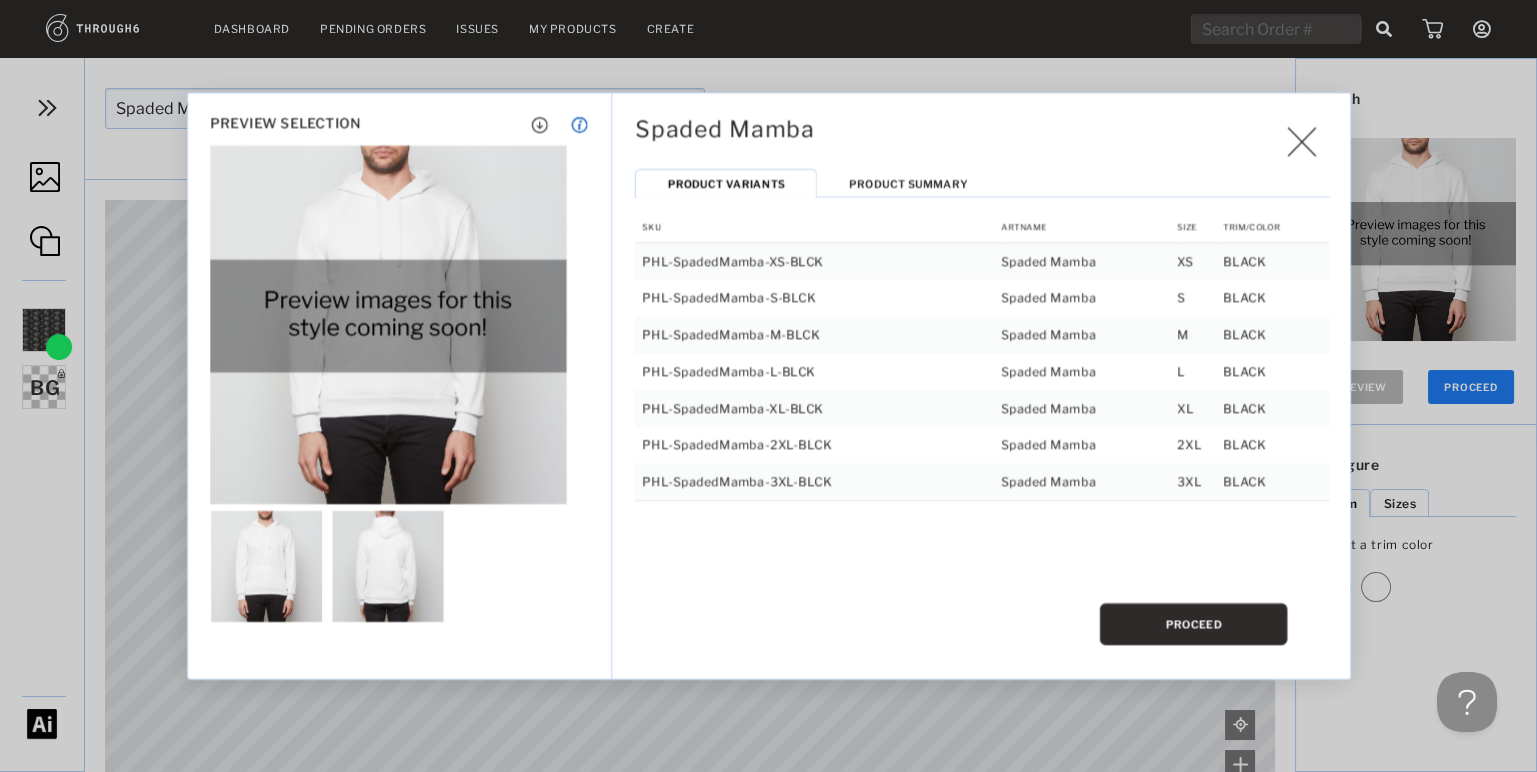 click on "PROCEED" at bounding box center [1194, 624] 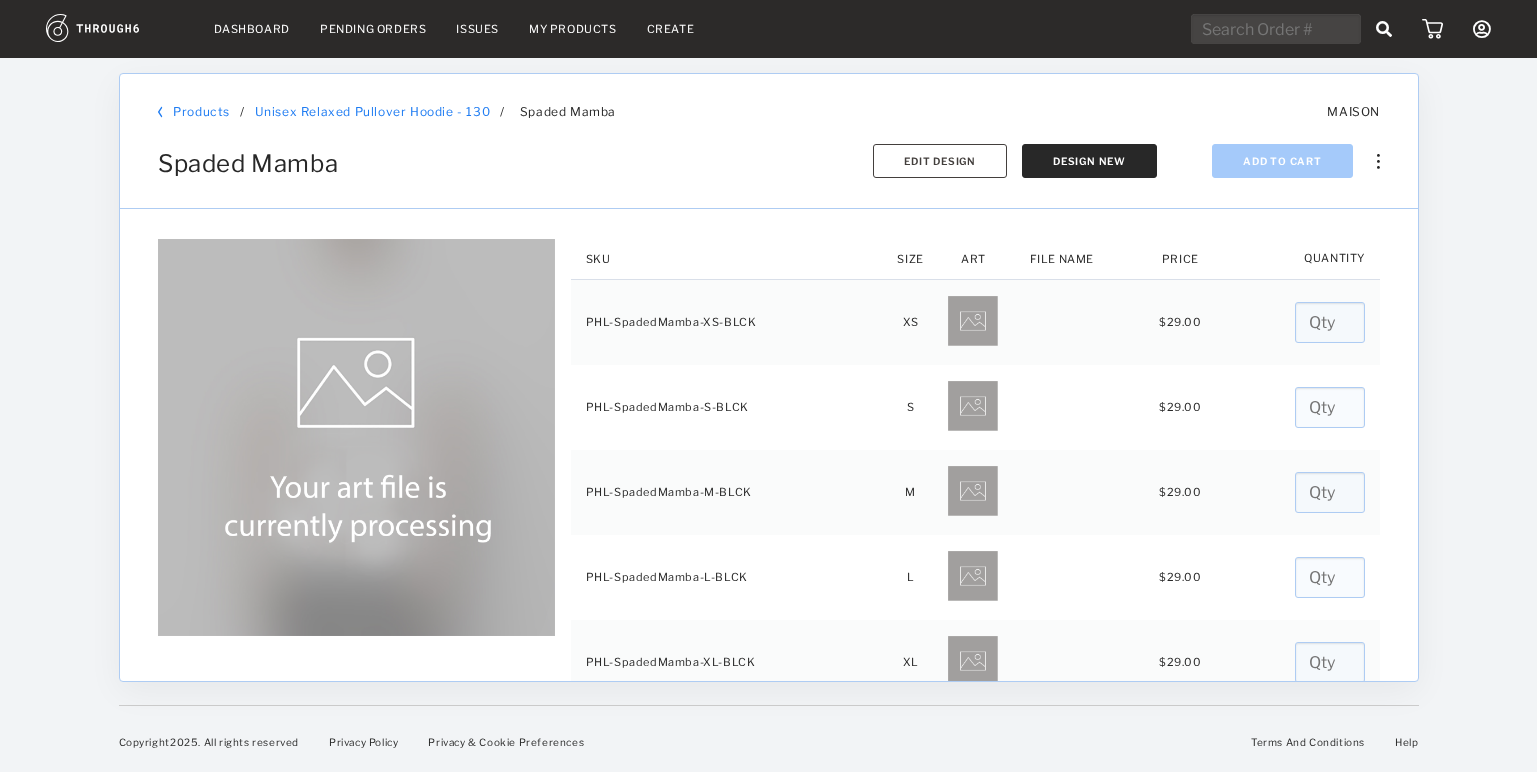 scroll, scrollTop: 0, scrollLeft: 0, axis: both 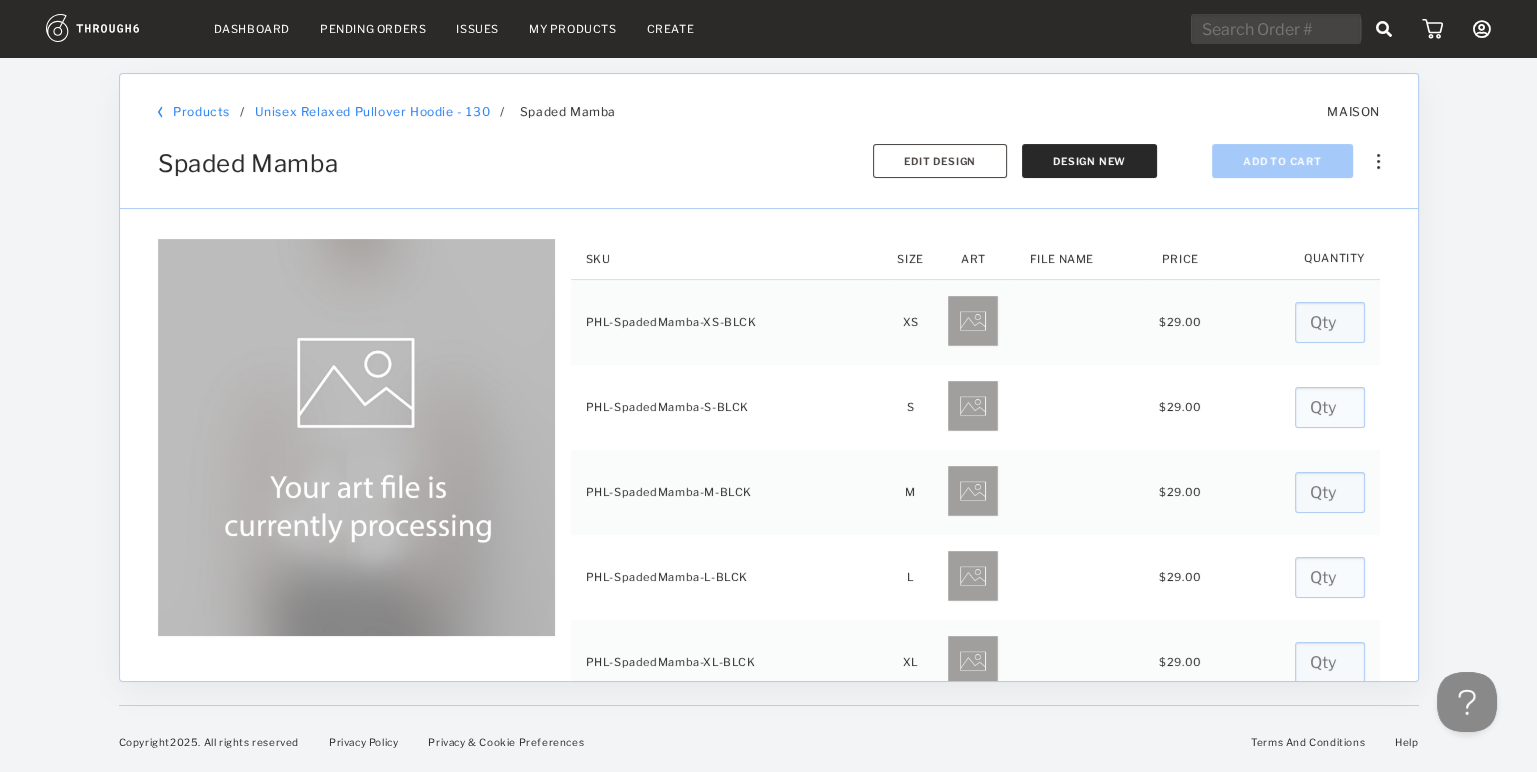 click on "My Products" at bounding box center [573, 29] 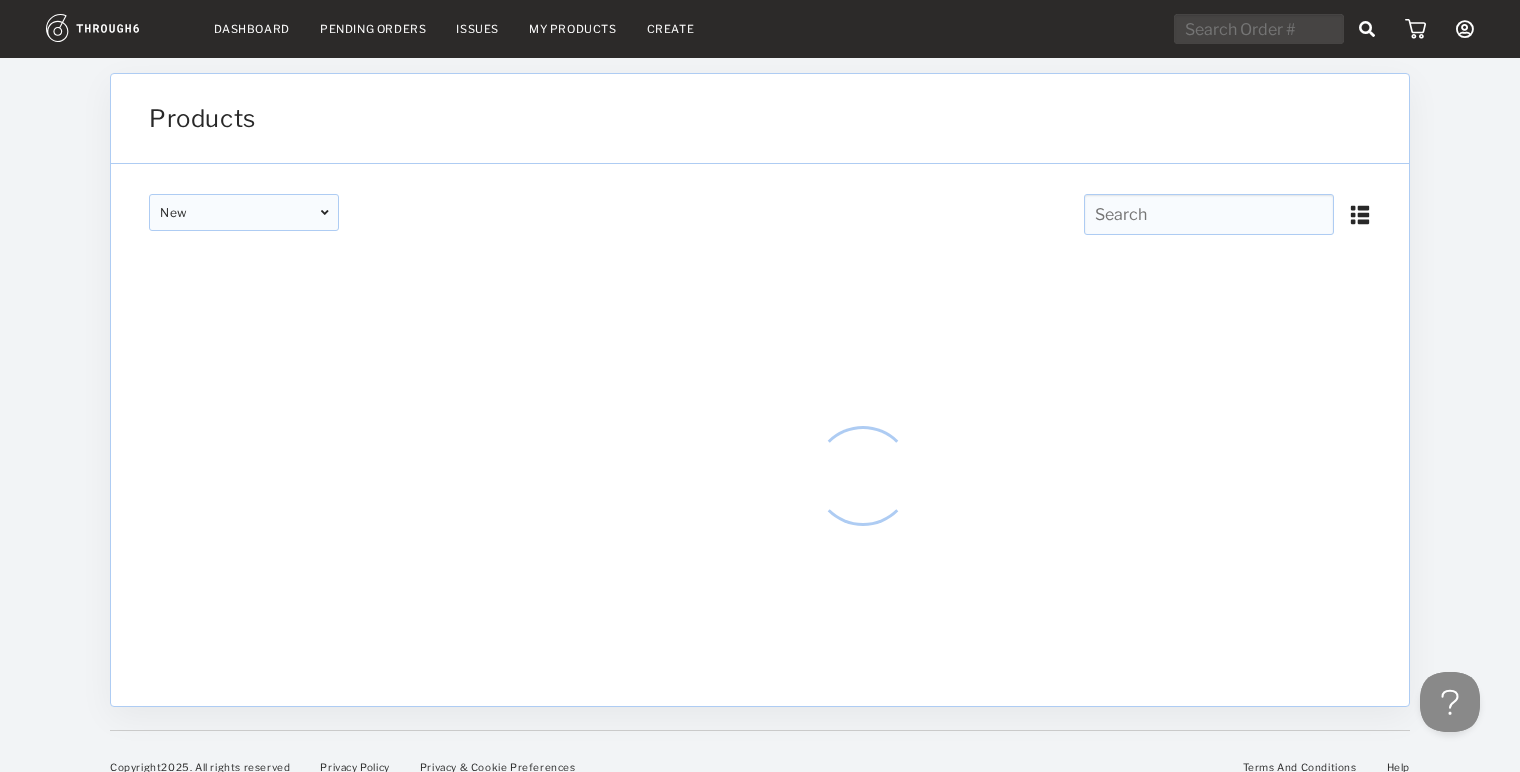 scroll, scrollTop: 0, scrollLeft: 0, axis: both 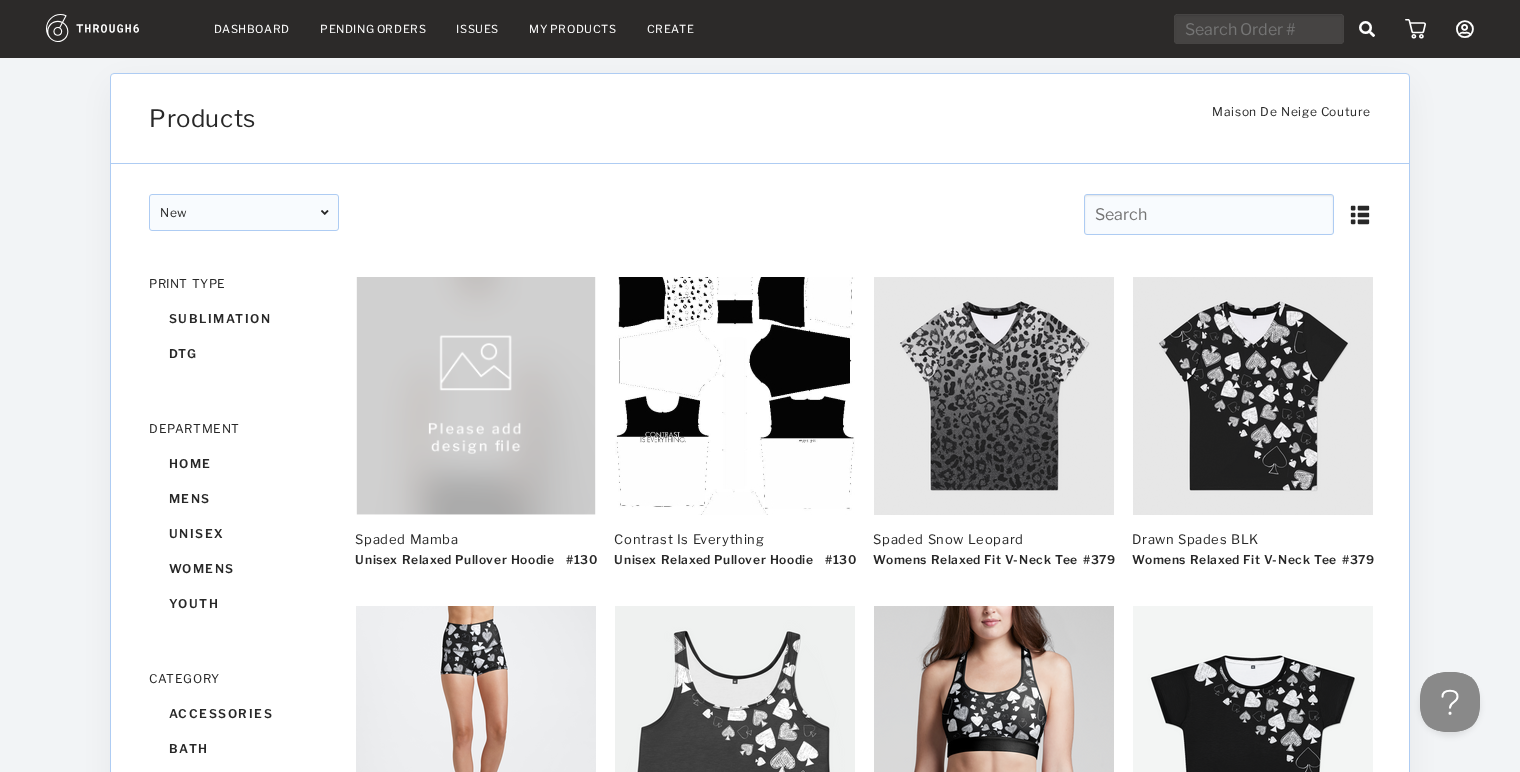 click on "My Products" at bounding box center (573, 29) 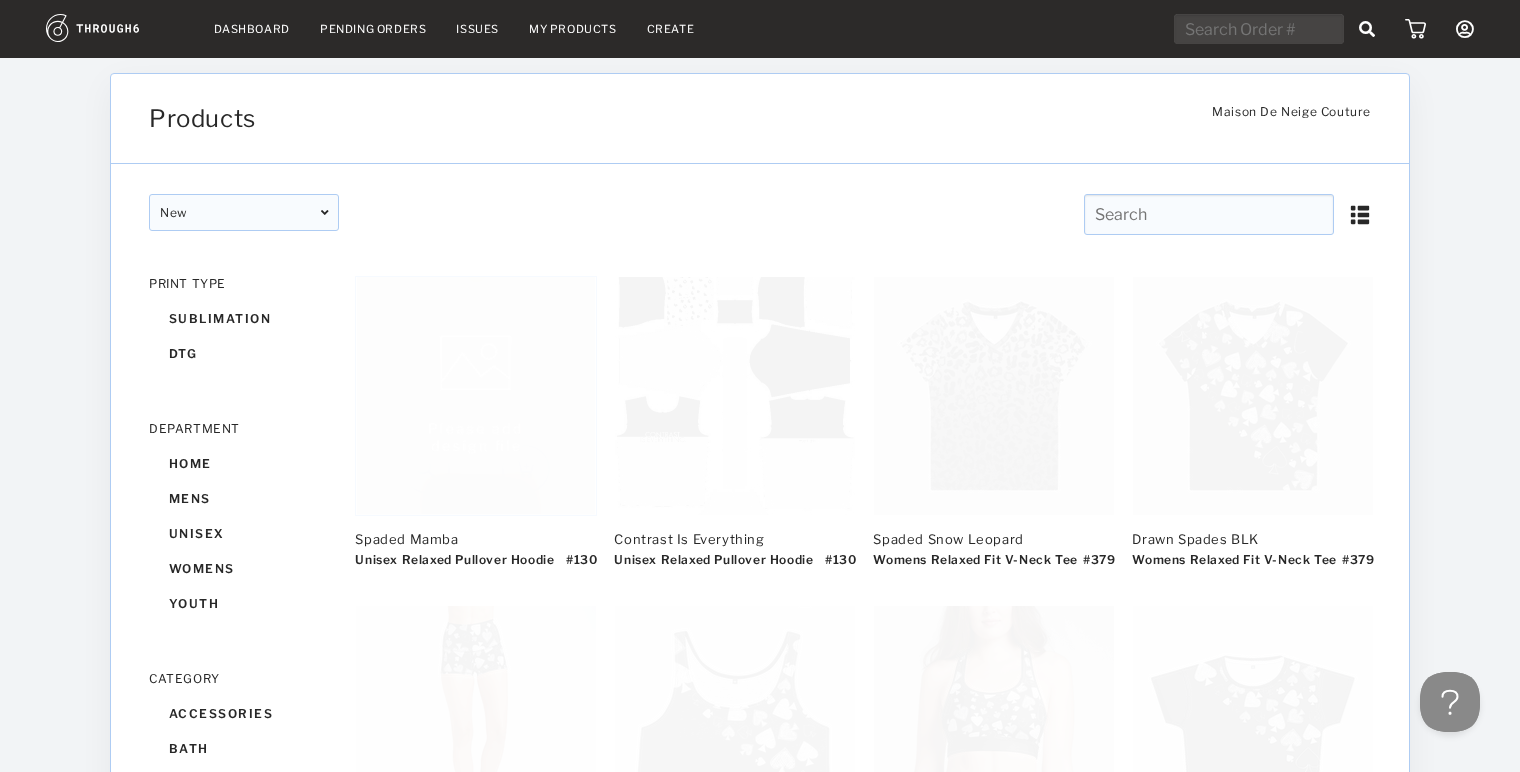 click at bounding box center [476, 396] 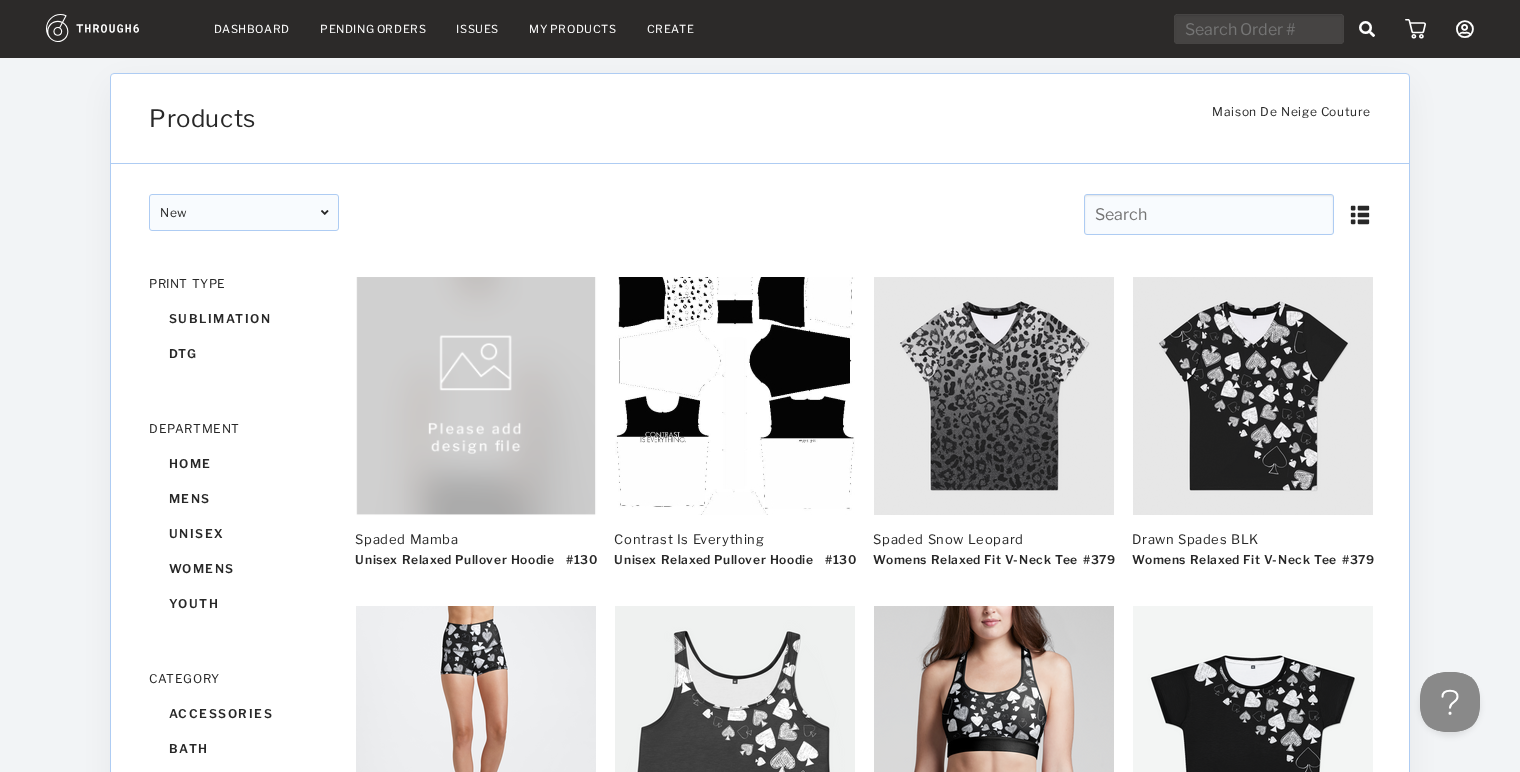 click on "My Products" at bounding box center [573, 29] 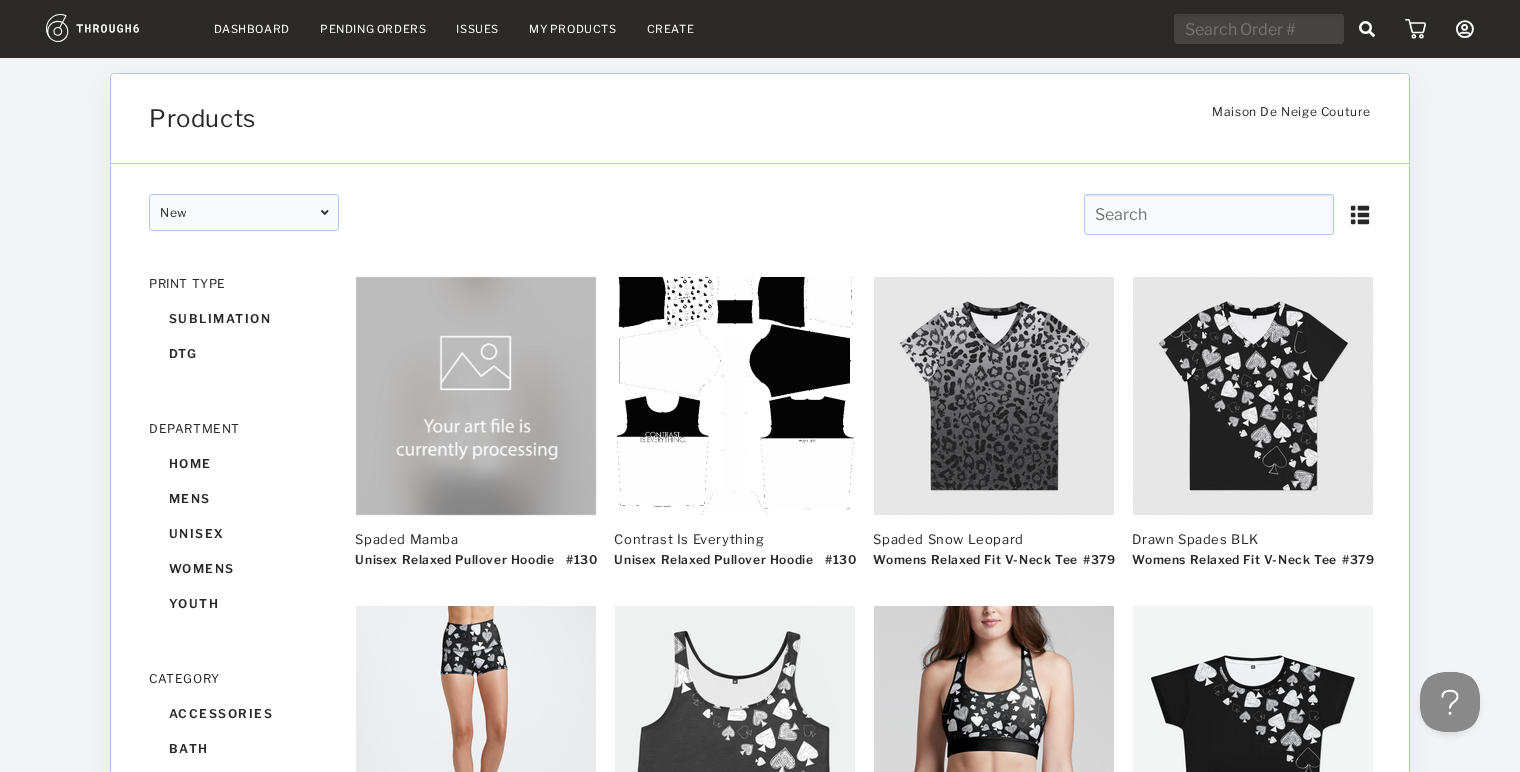 click on "My Products" at bounding box center (573, 29) 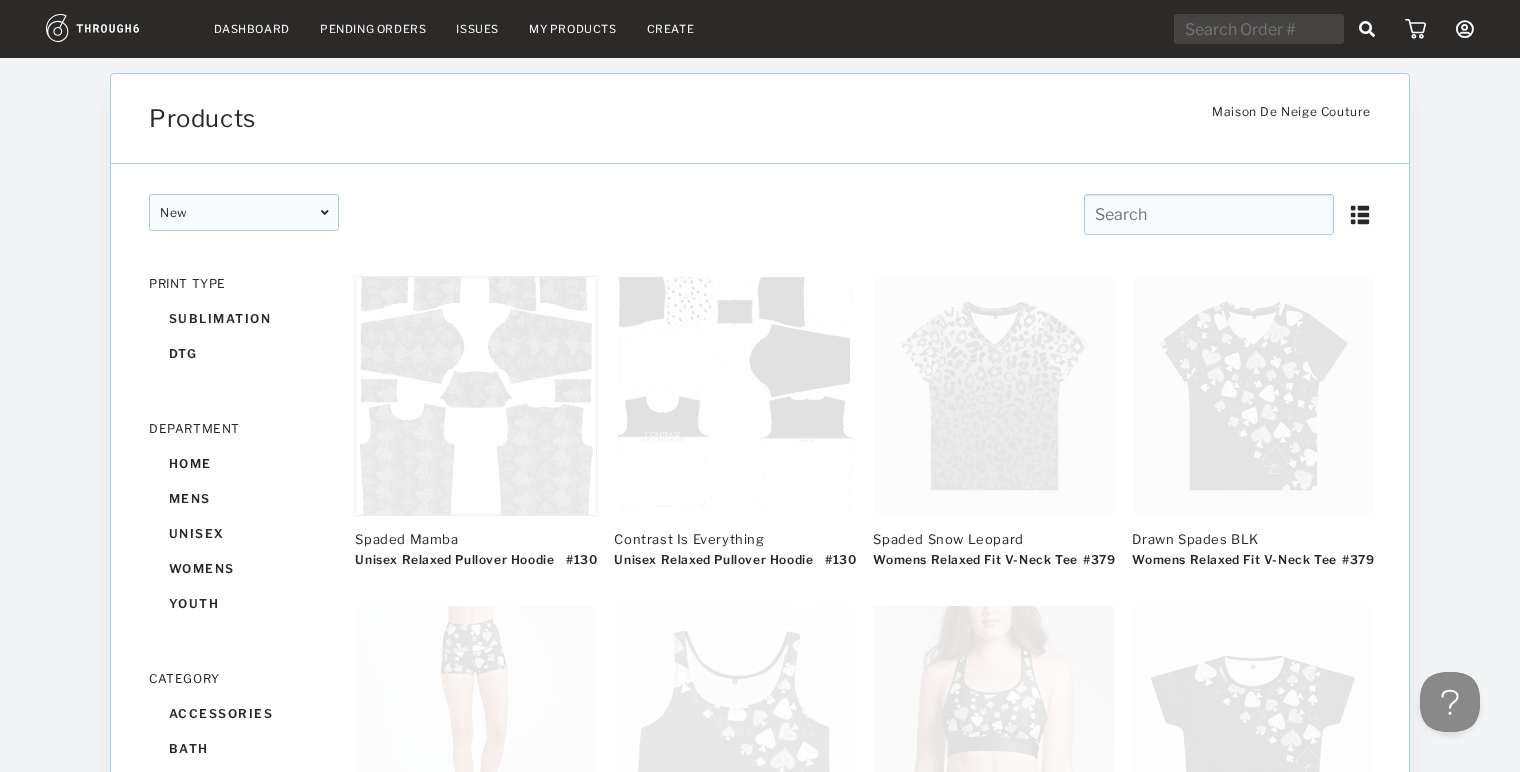 click at bounding box center [526, 469] 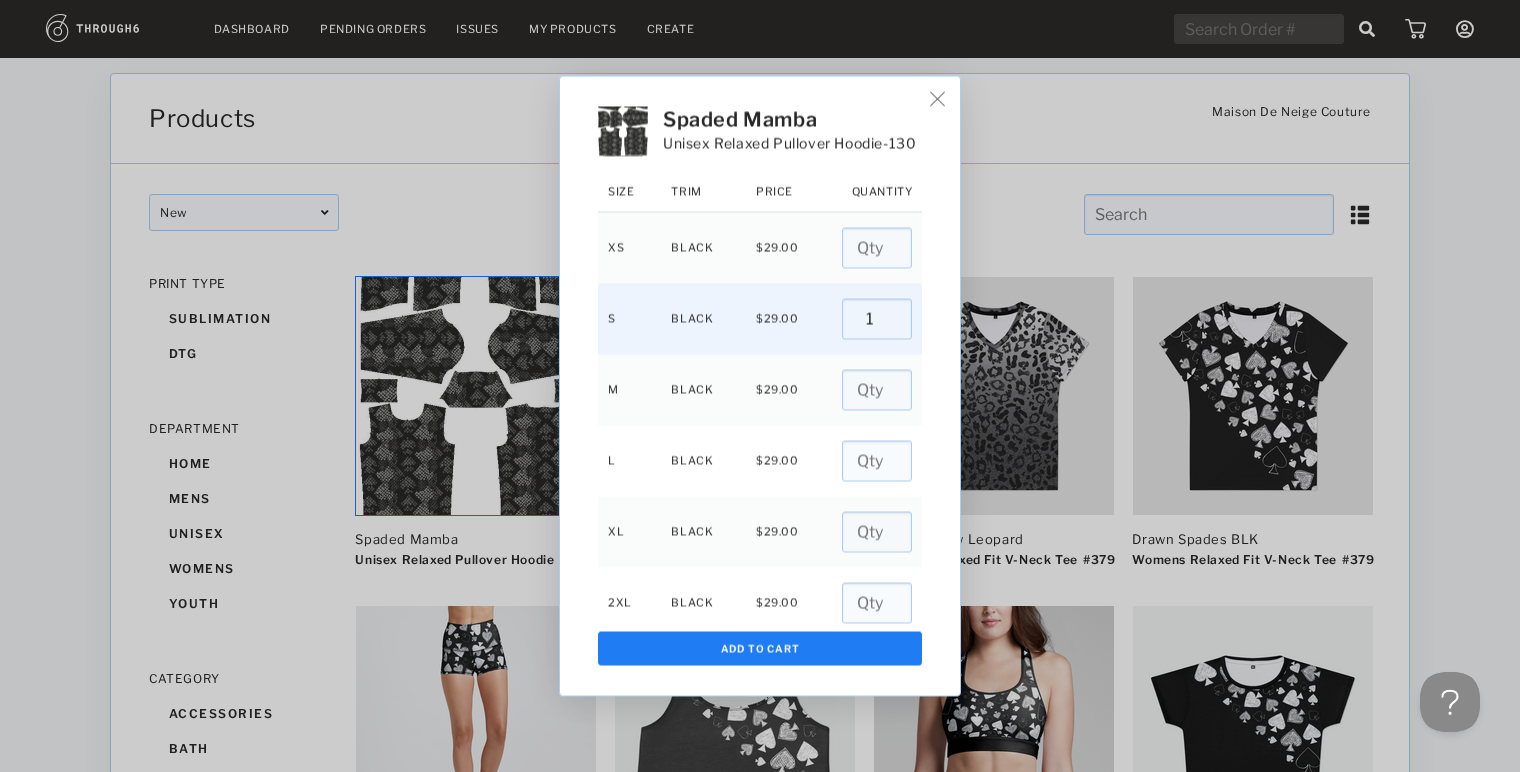 type on "1" 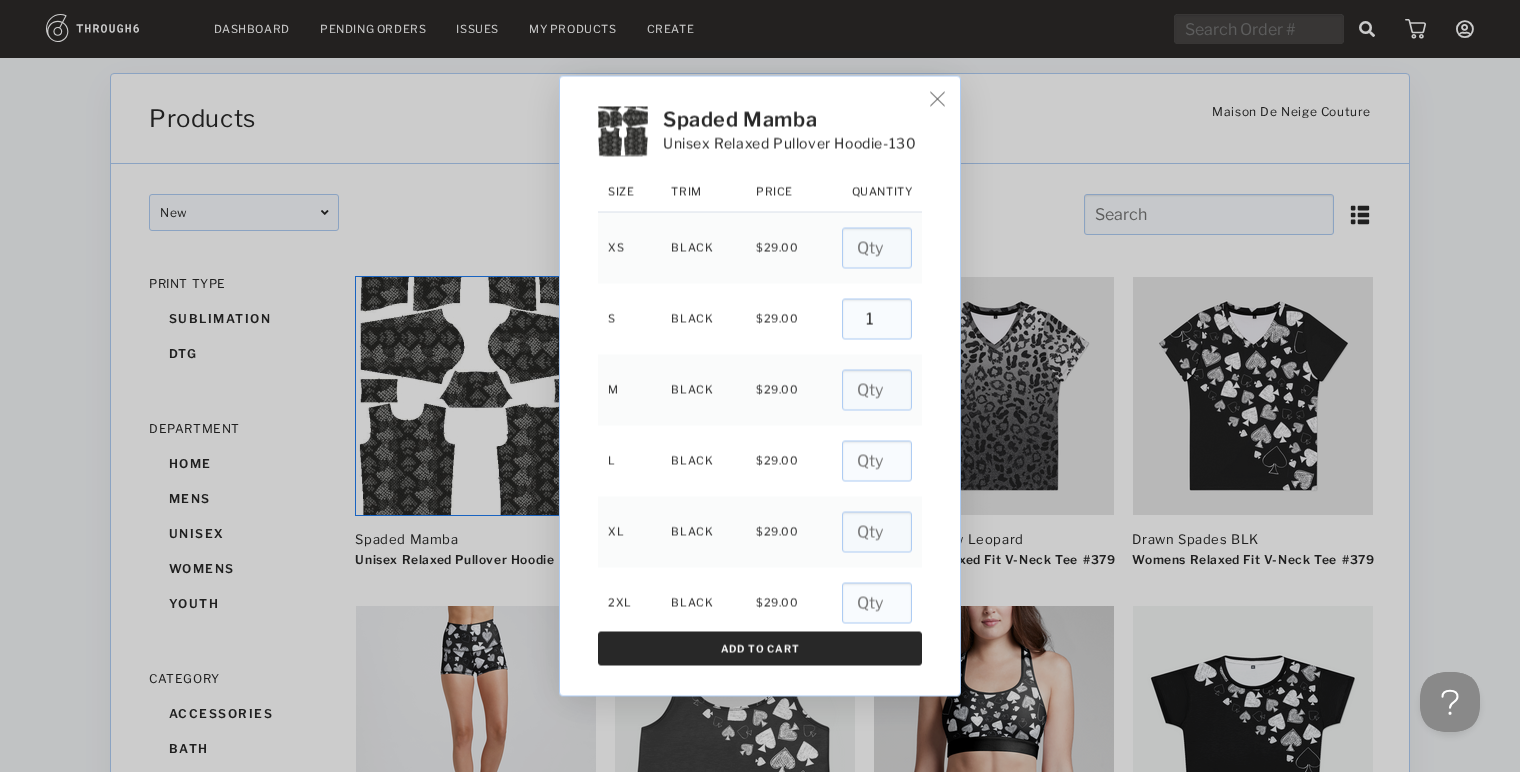 click on "Add To Cart" at bounding box center (760, 649) 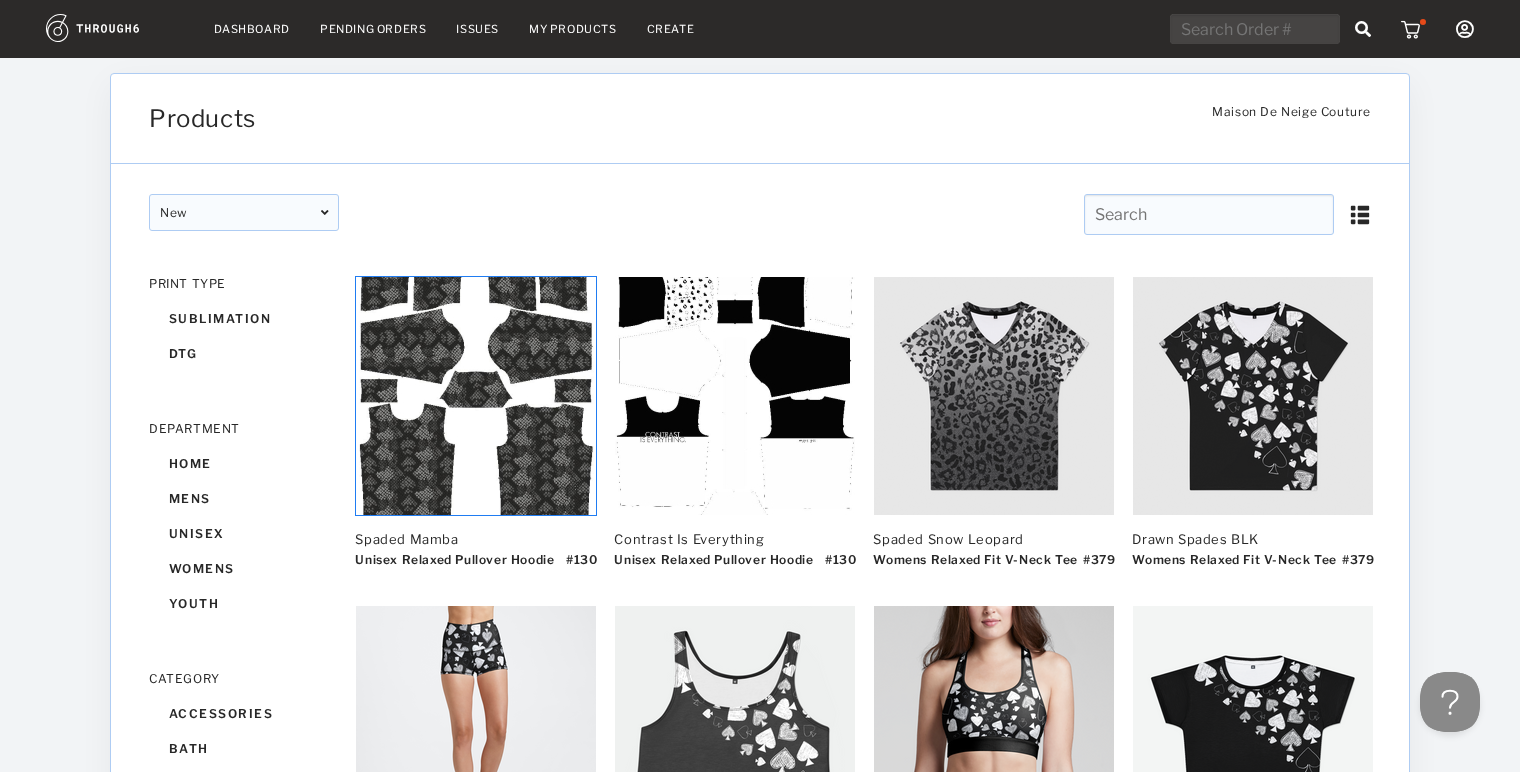 click at bounding box center [1413, 29] 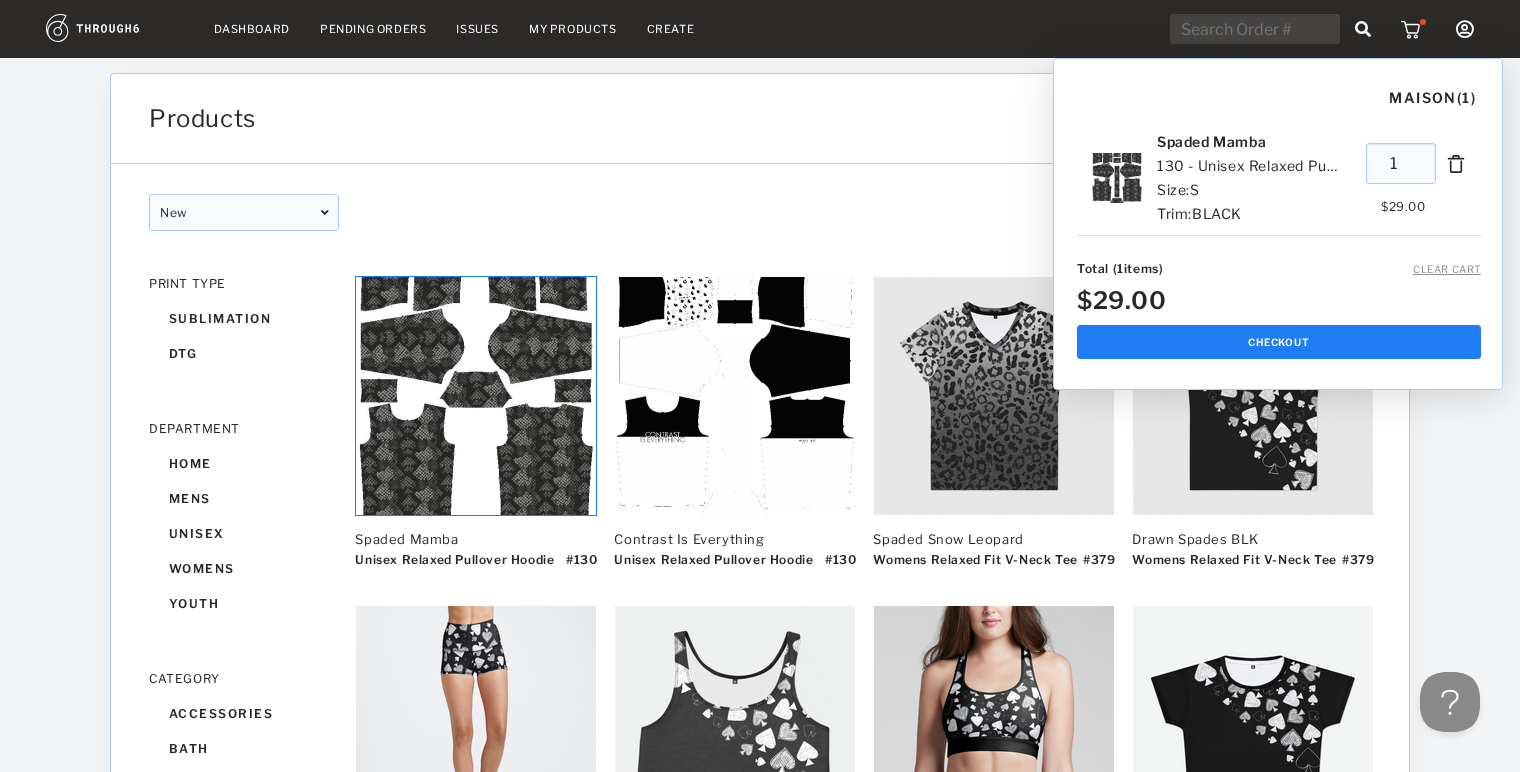 click on "MAISON  ( 1 ) Spaded Mamba 130 - Unisex Relaxed Pullover Hoodie Size:  S Trim:  BLACK 1 $ 29.00 Total ( 1  items) CLEAR CART $29.00 Checkout" at bounding box center [1279, 224] 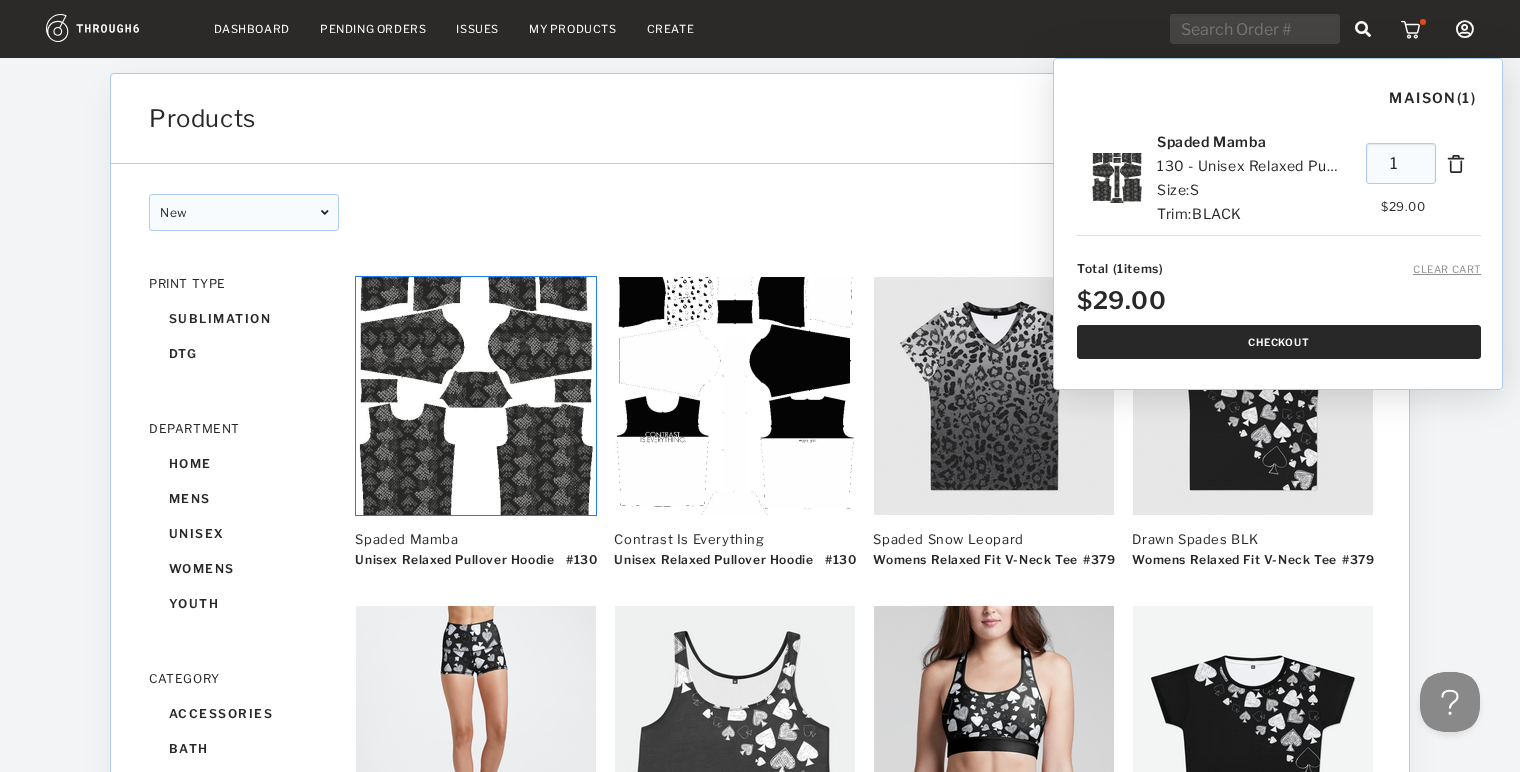 click on "Checkout" at bounding box center [1279, 342] 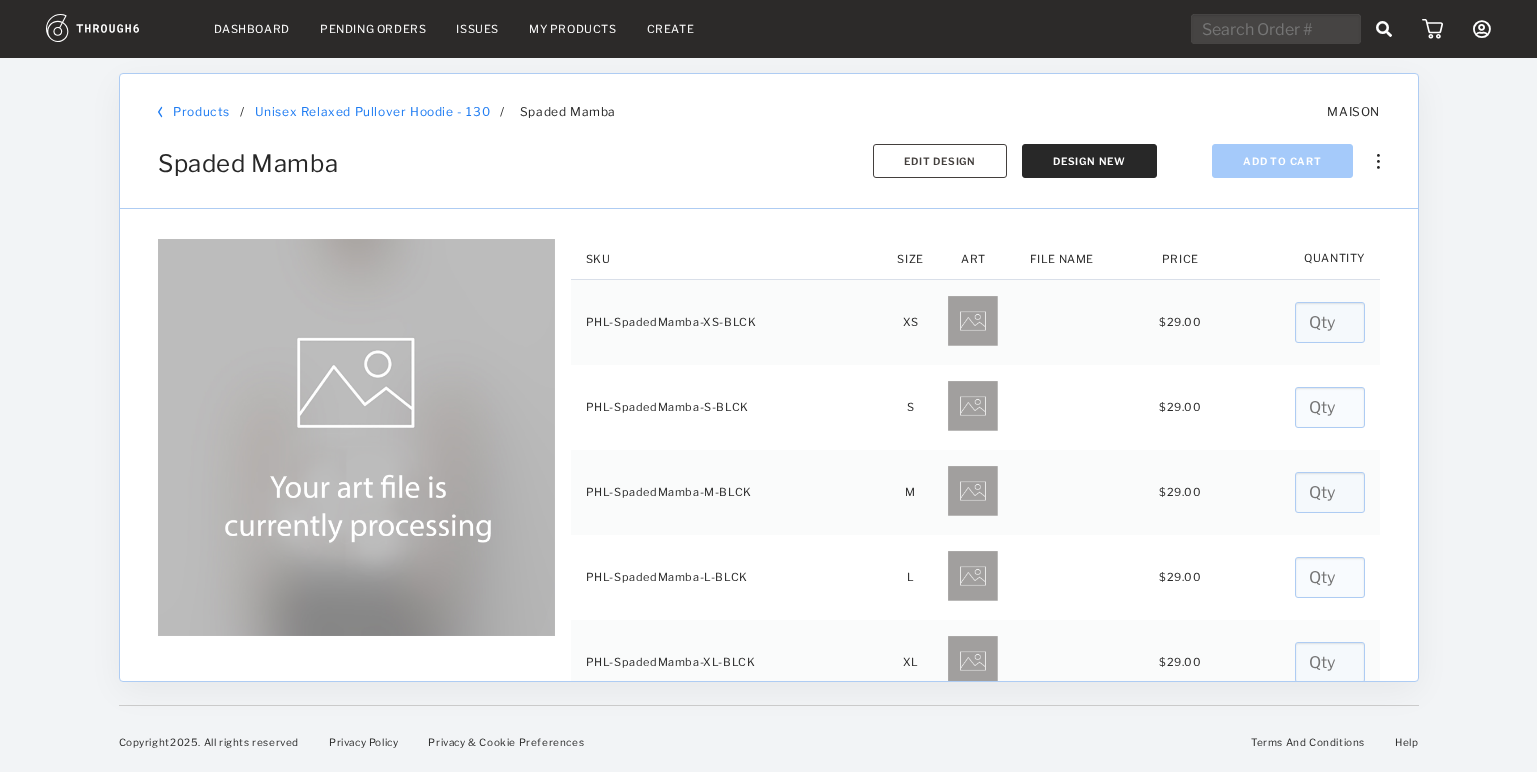 scroll, scrollTop: 0, scrollLeft: 0, axis: both 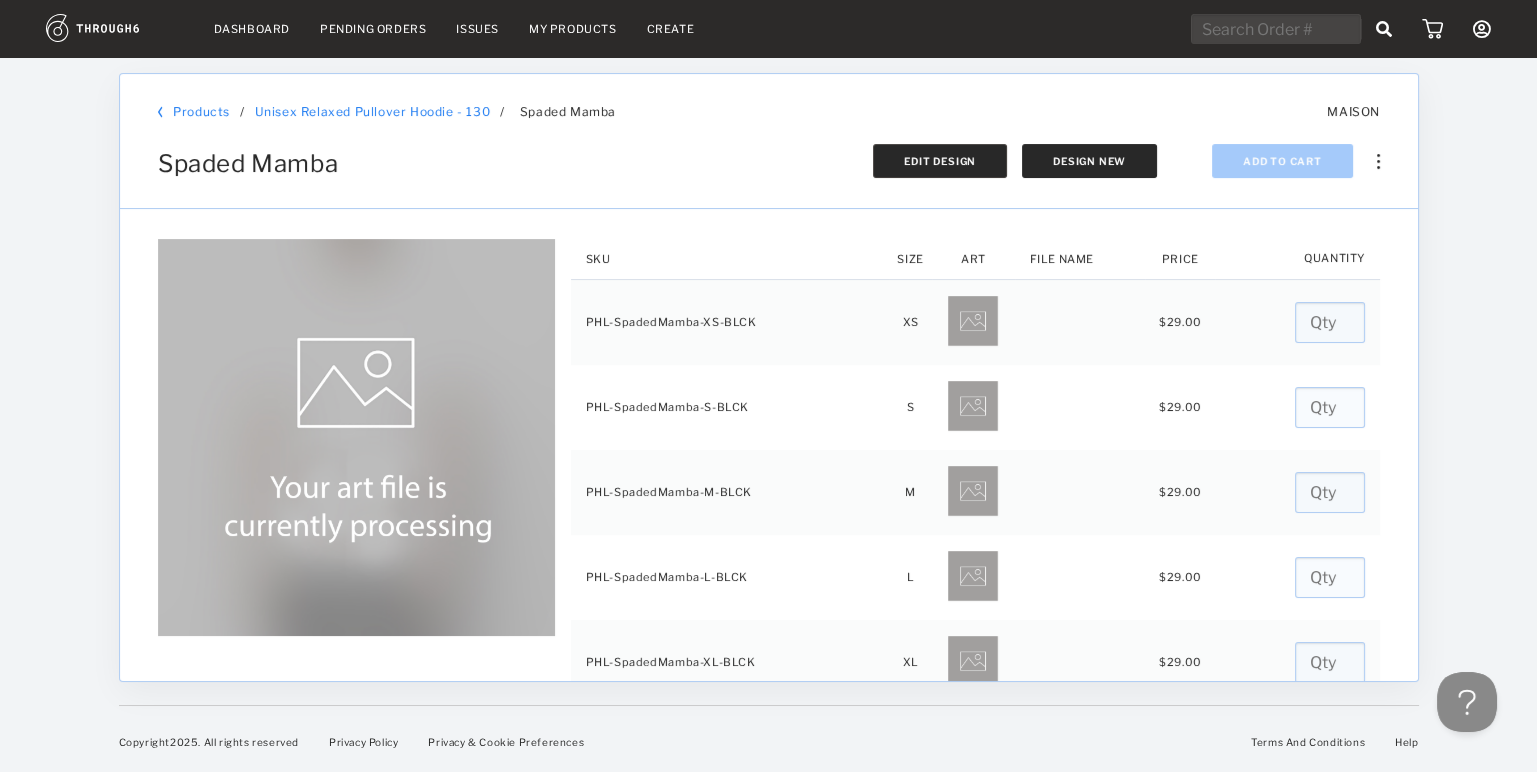 click on "Edit Design" at bounding box center (940, 161) 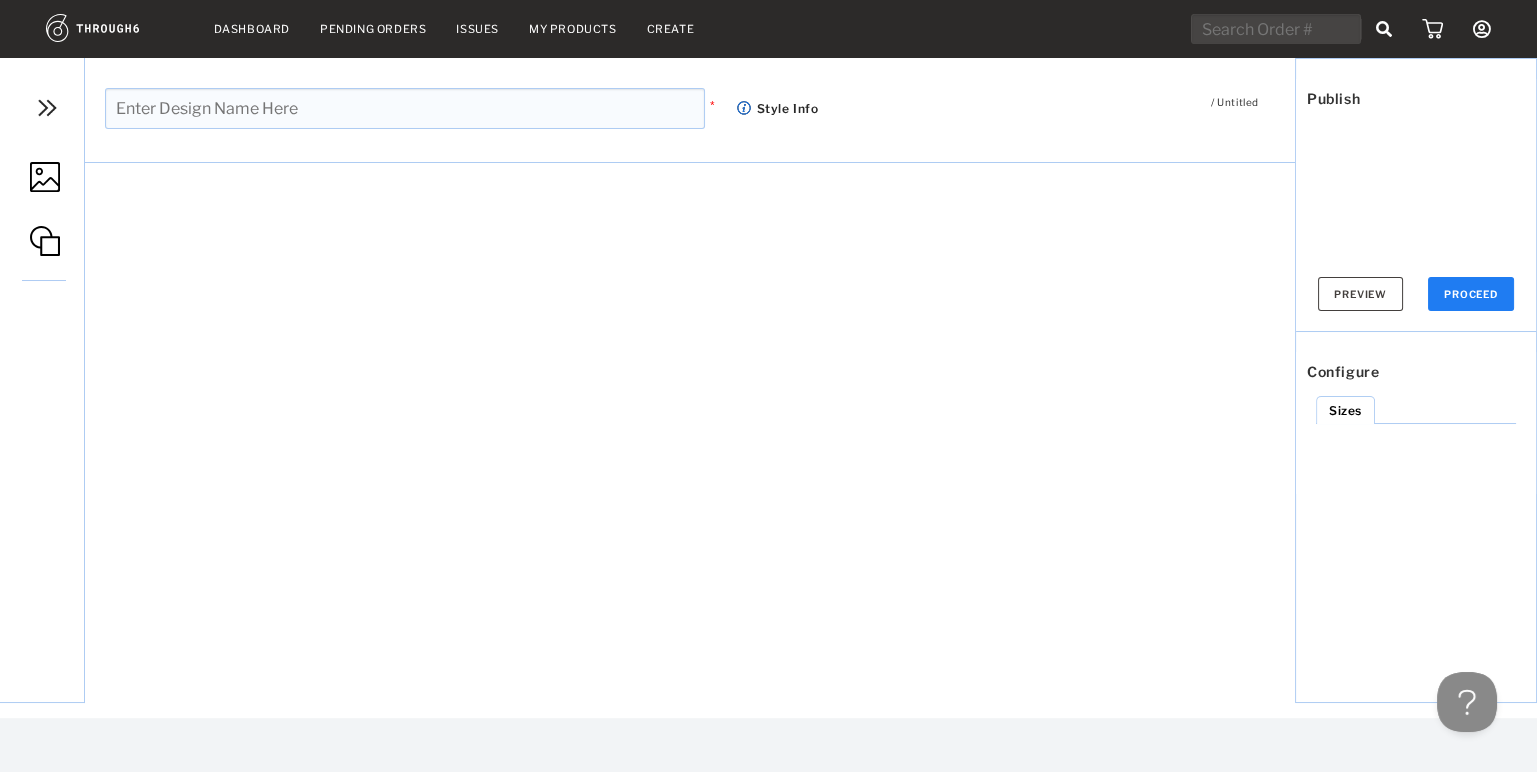 type on "Spaded Mamba" 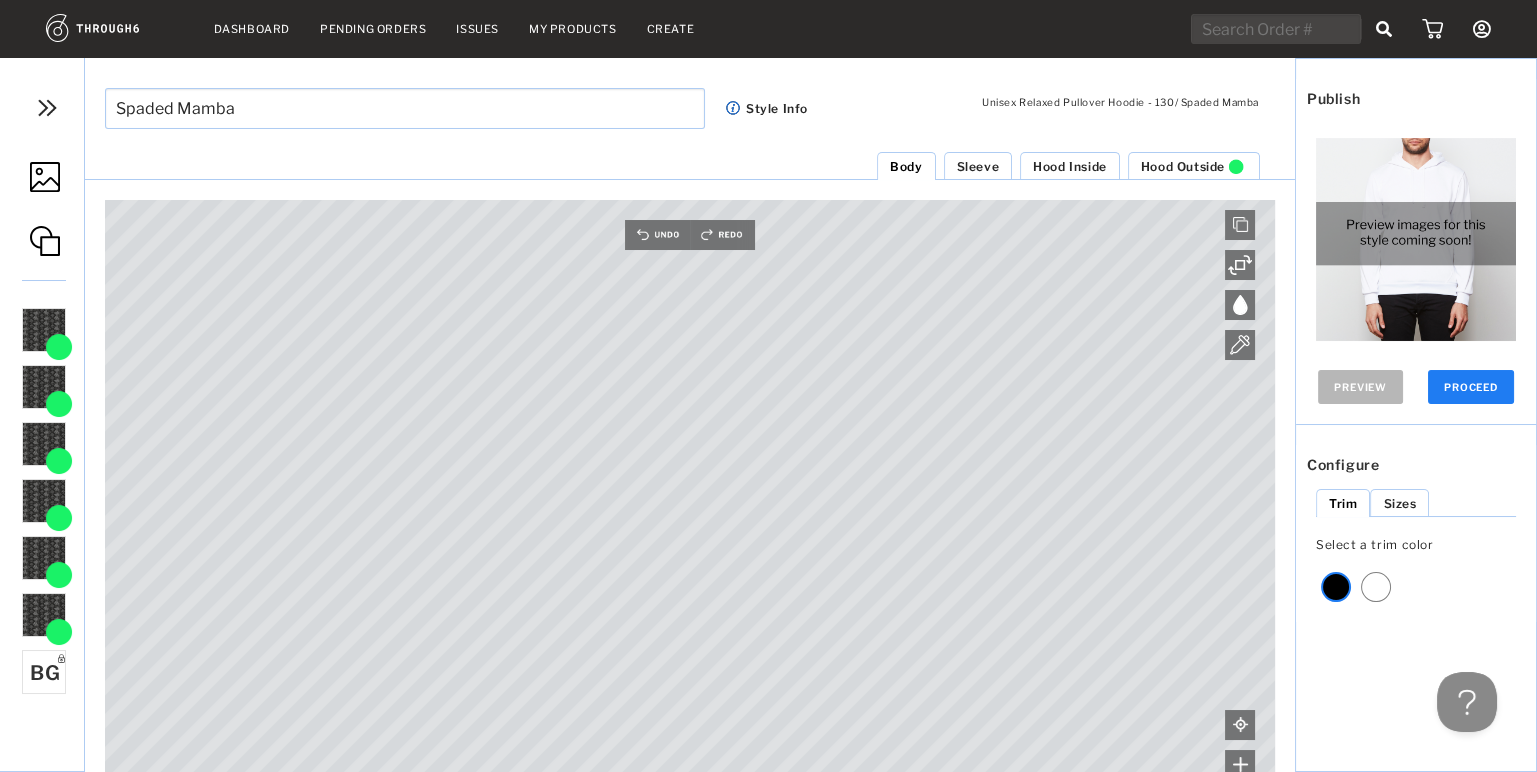 click at bounding box center [1416, 238] 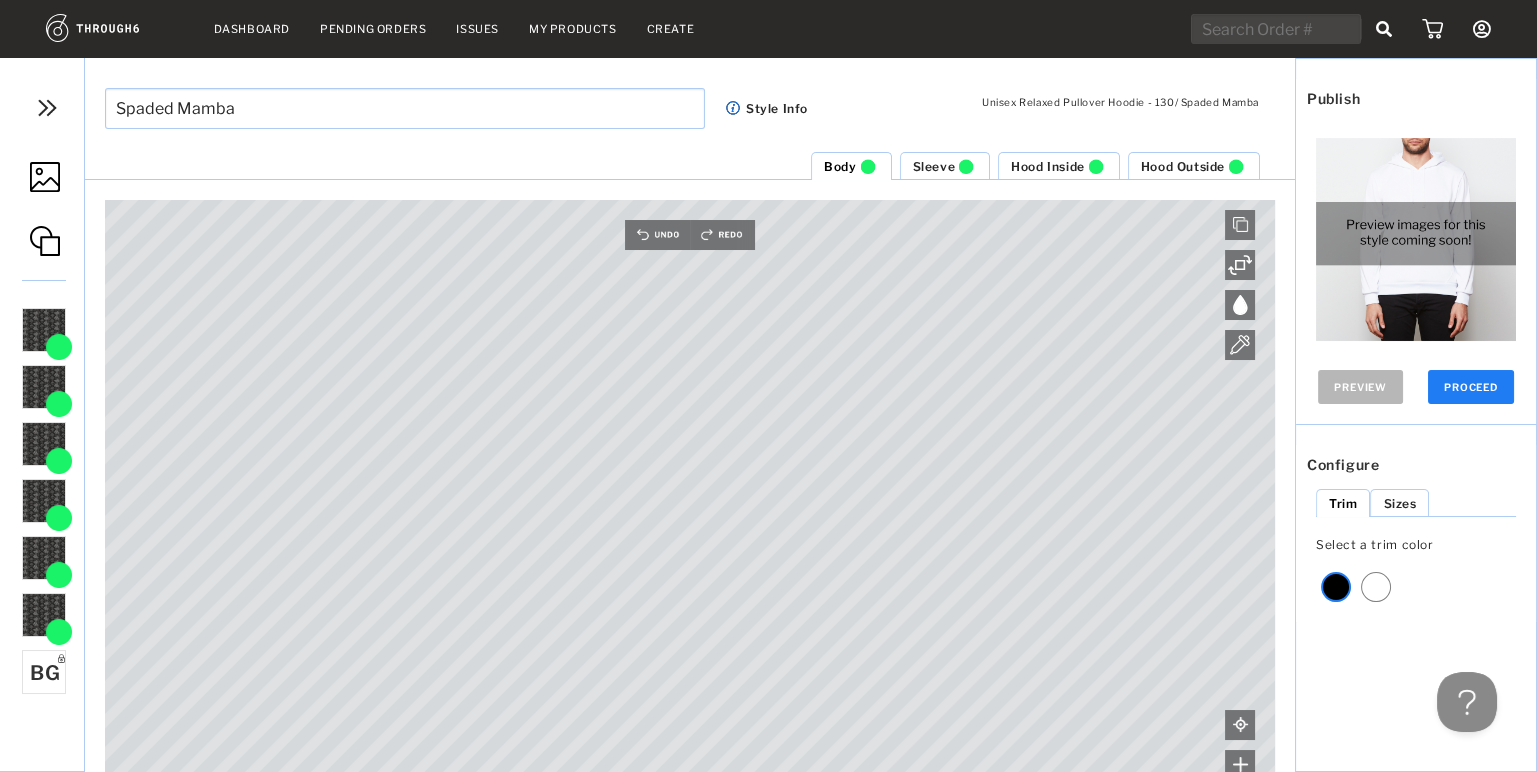 click on "PROCEED" at bounding box center (1471, 387) 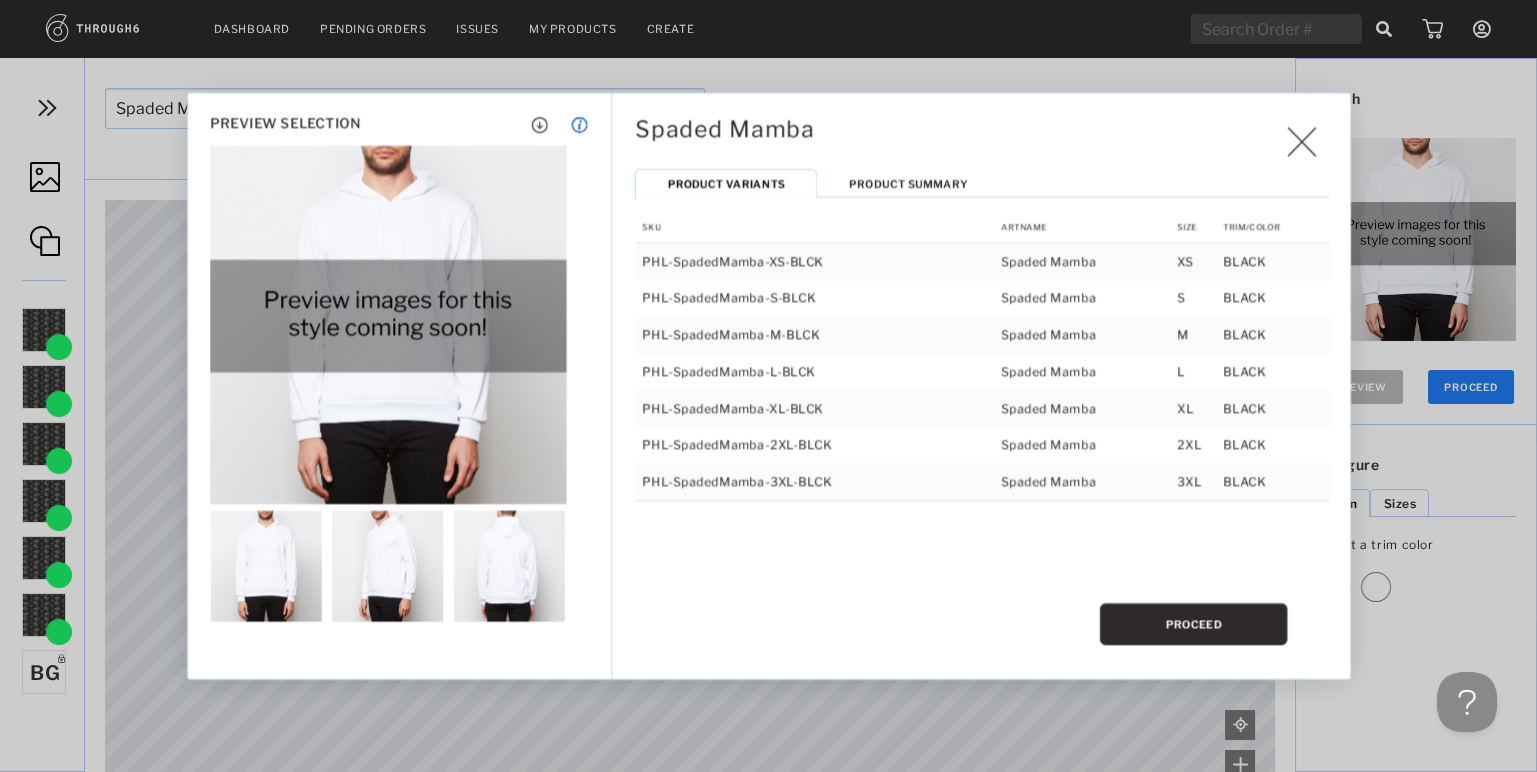 click on "PROCEED" at bounding box center (1194, 624) 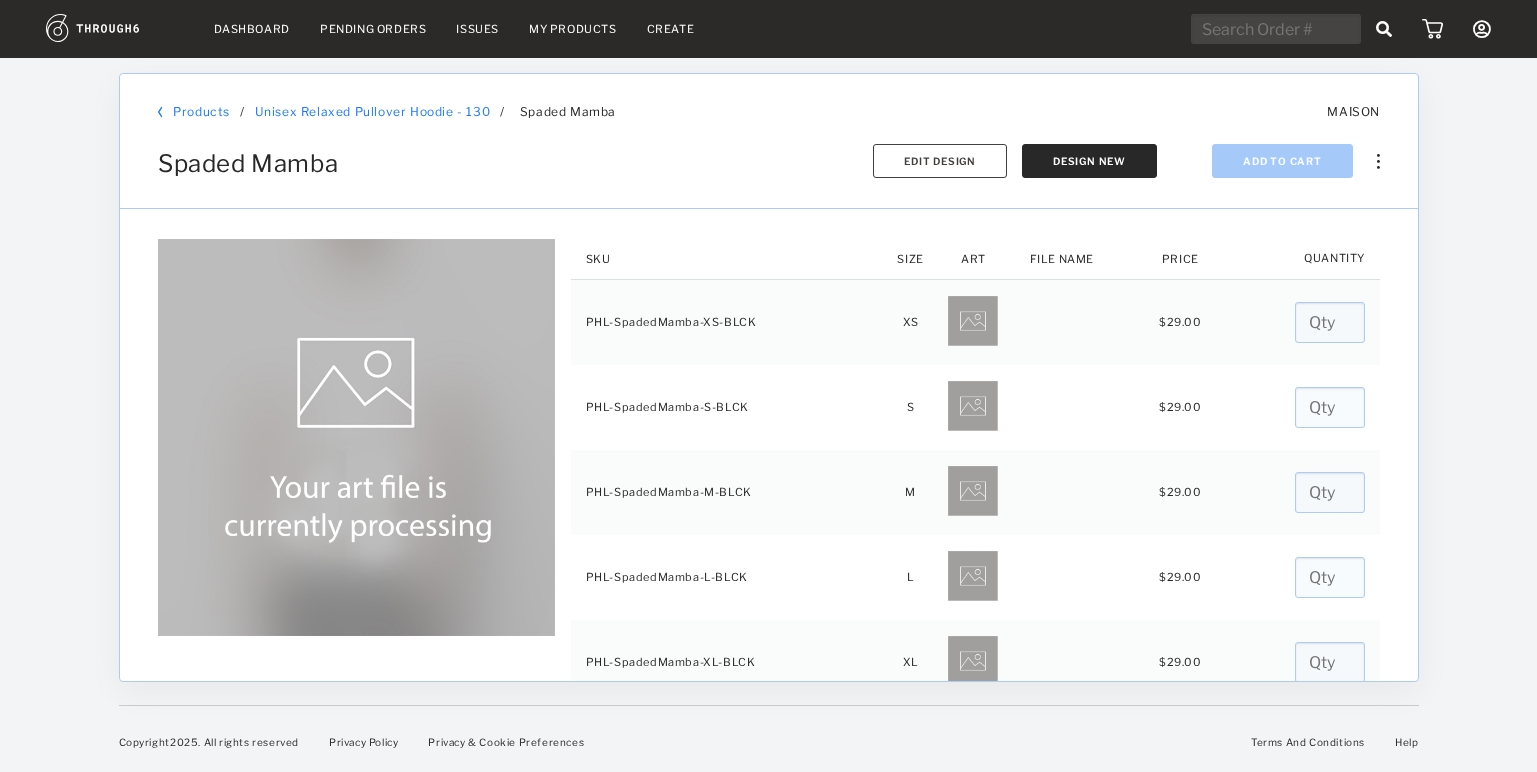 scroll, scrollTop: 0, scrollLeft: 0, axis: both 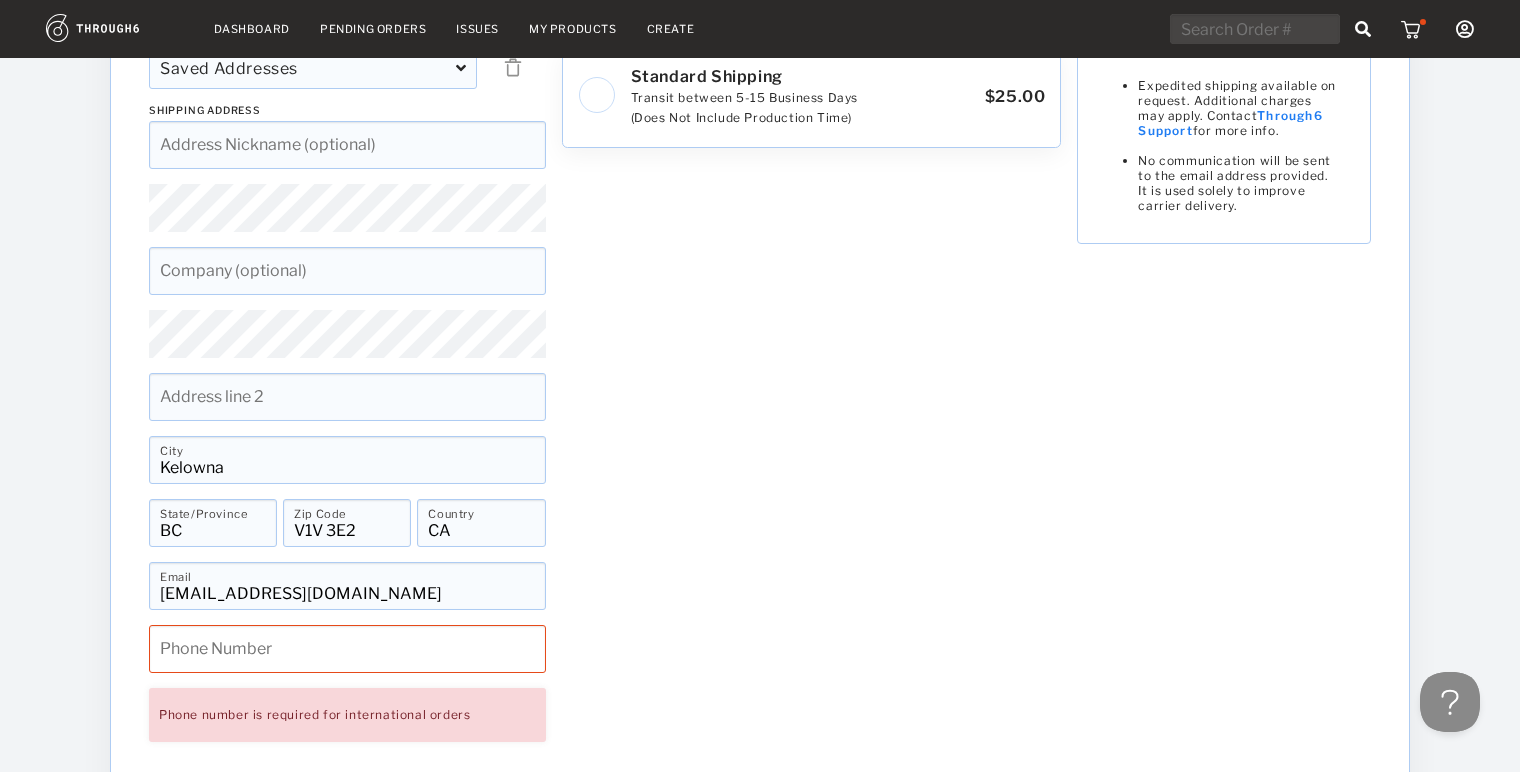 click at bounding box center [347, 649] 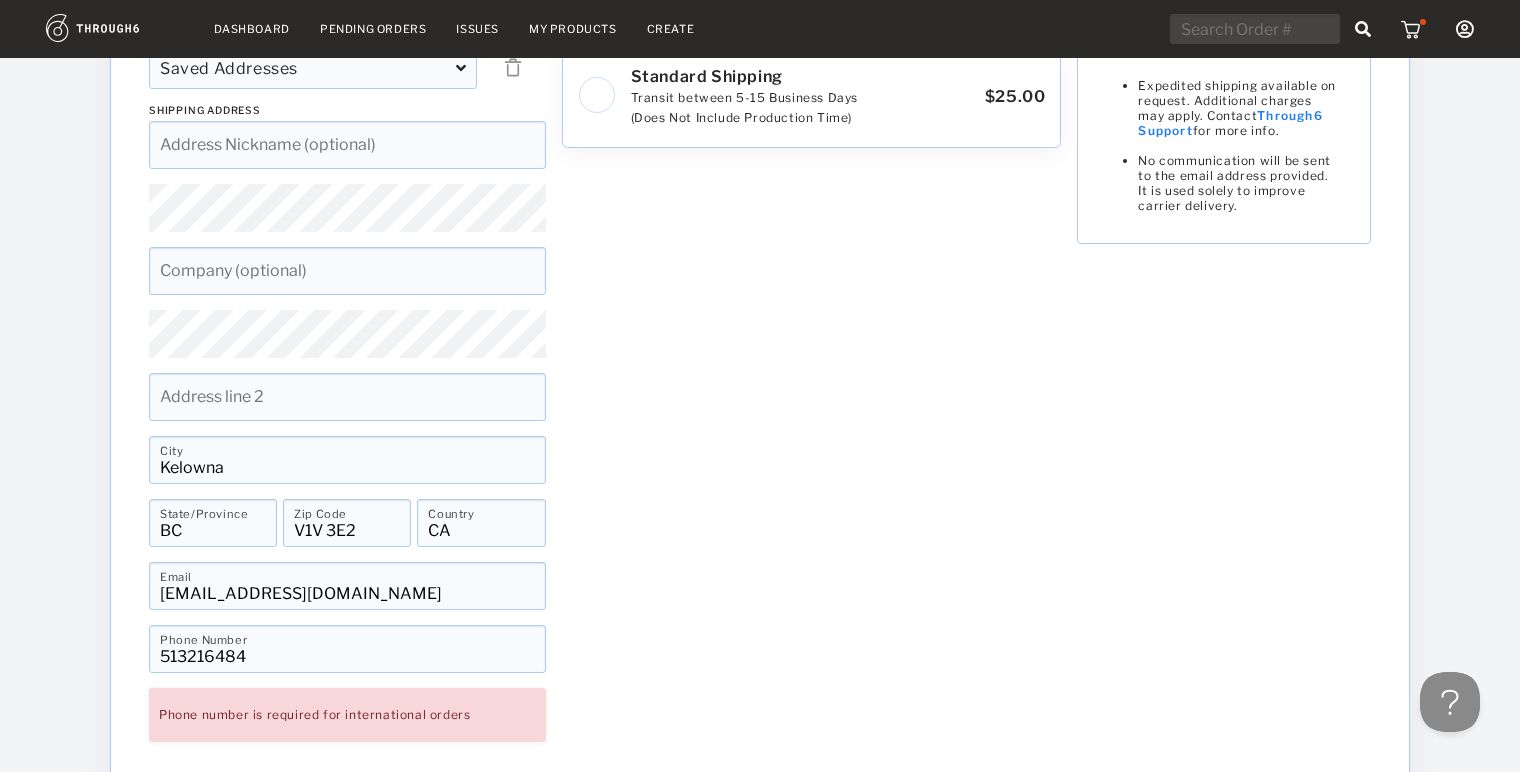 type on "5132164842" 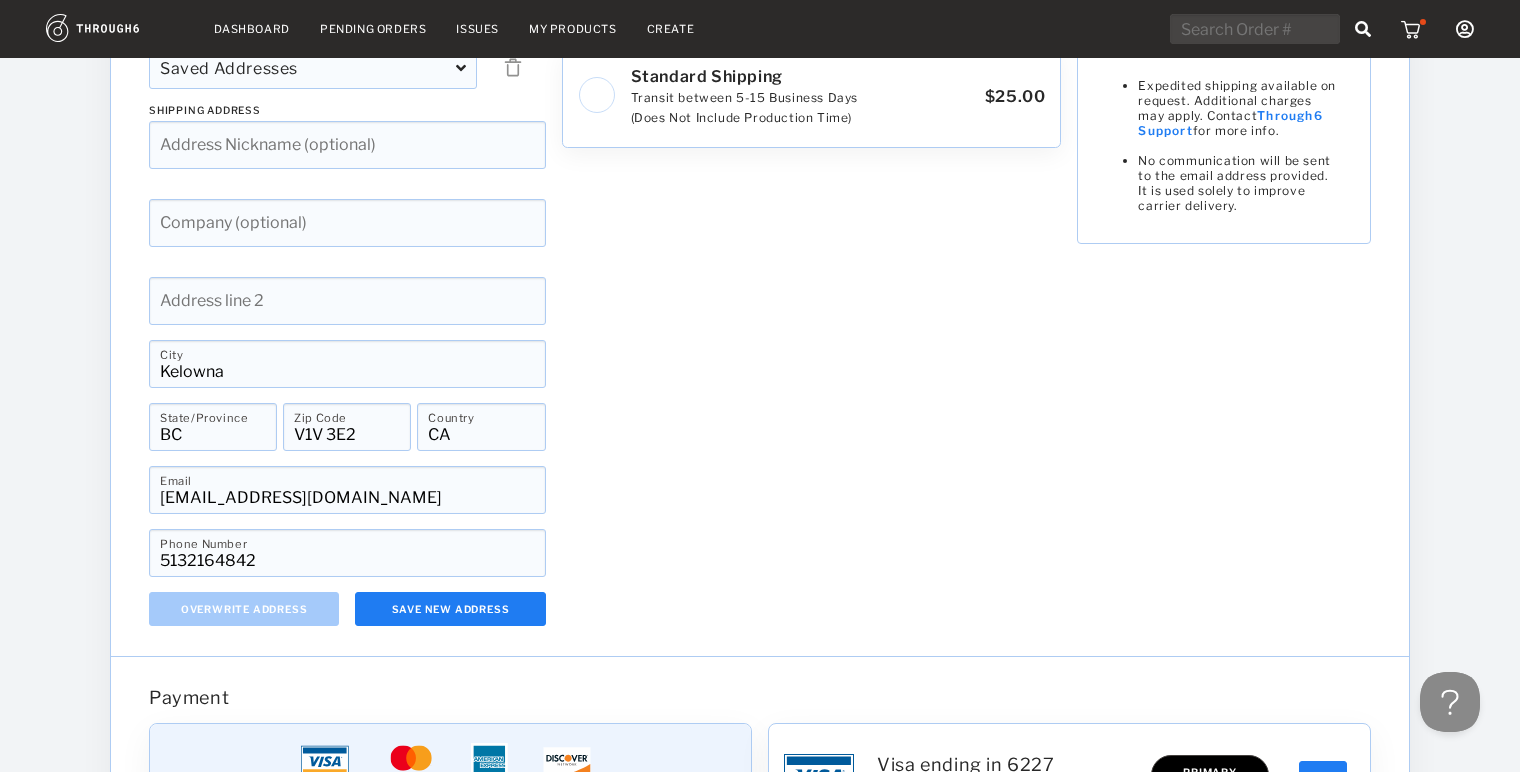 click on "Delivery Options Standard Shipping Transit between 5-15 Business Days (Does Not Include Production Time) $25.00 Expedited shipping available on request. Additional charges may apply. Contact  Through6 Support  for more info. No communication will be sent to the email address provided. It is used solely to improve carrier delivery." at bounding box center (812, 328) 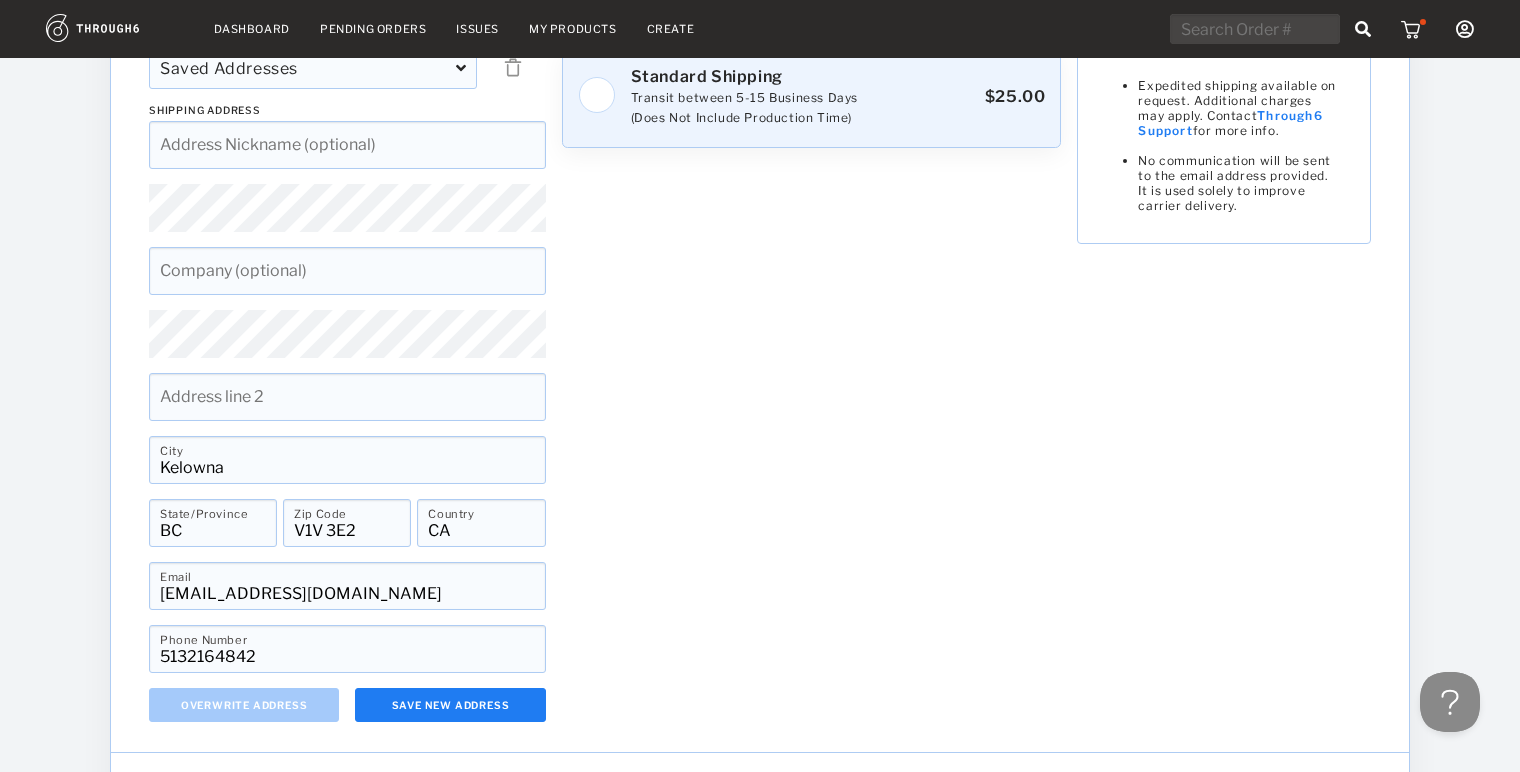 click at bounding box center [597, 95] 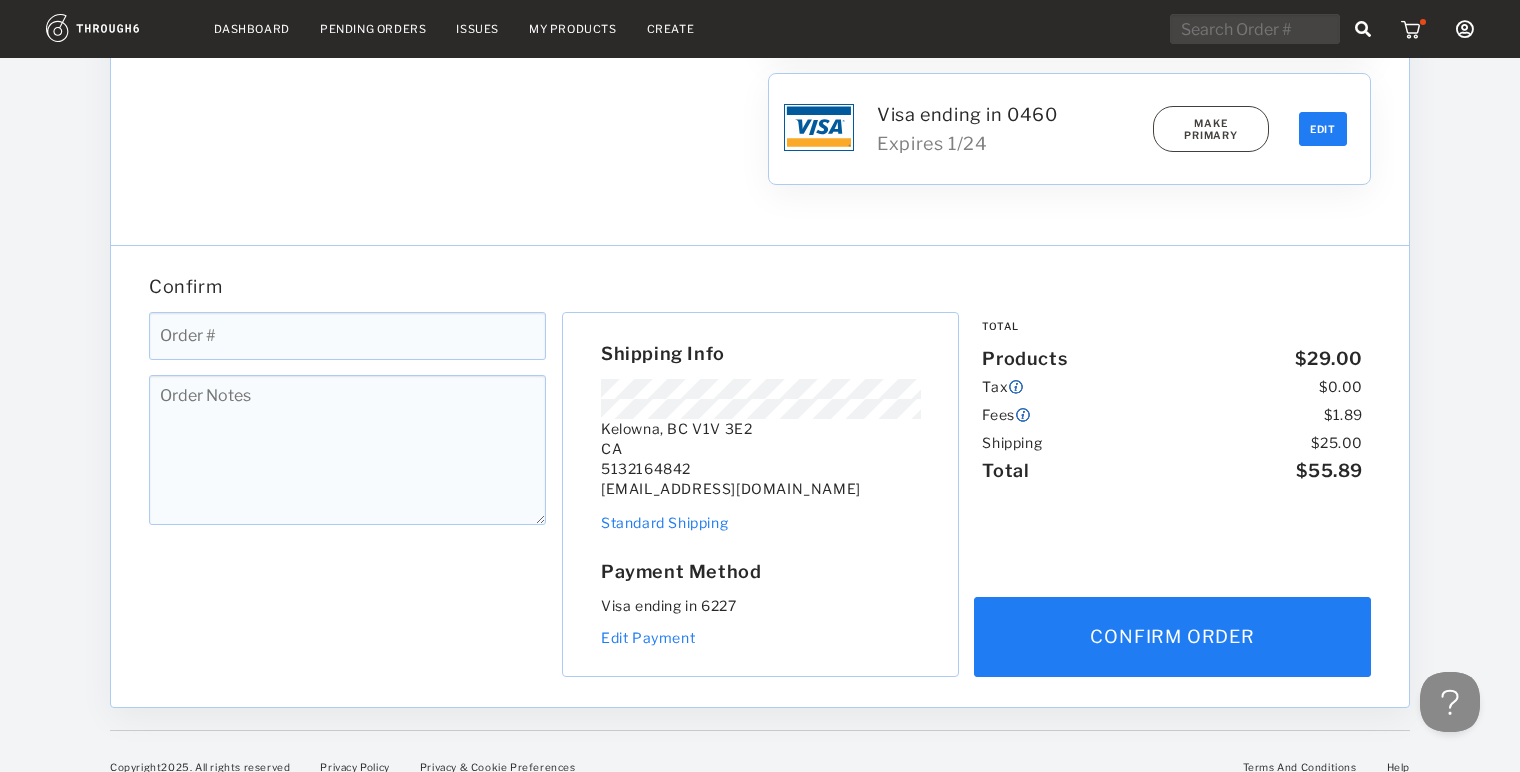 scroll, scrollTop: 1599, scrollLeft: 0, axis: vertical 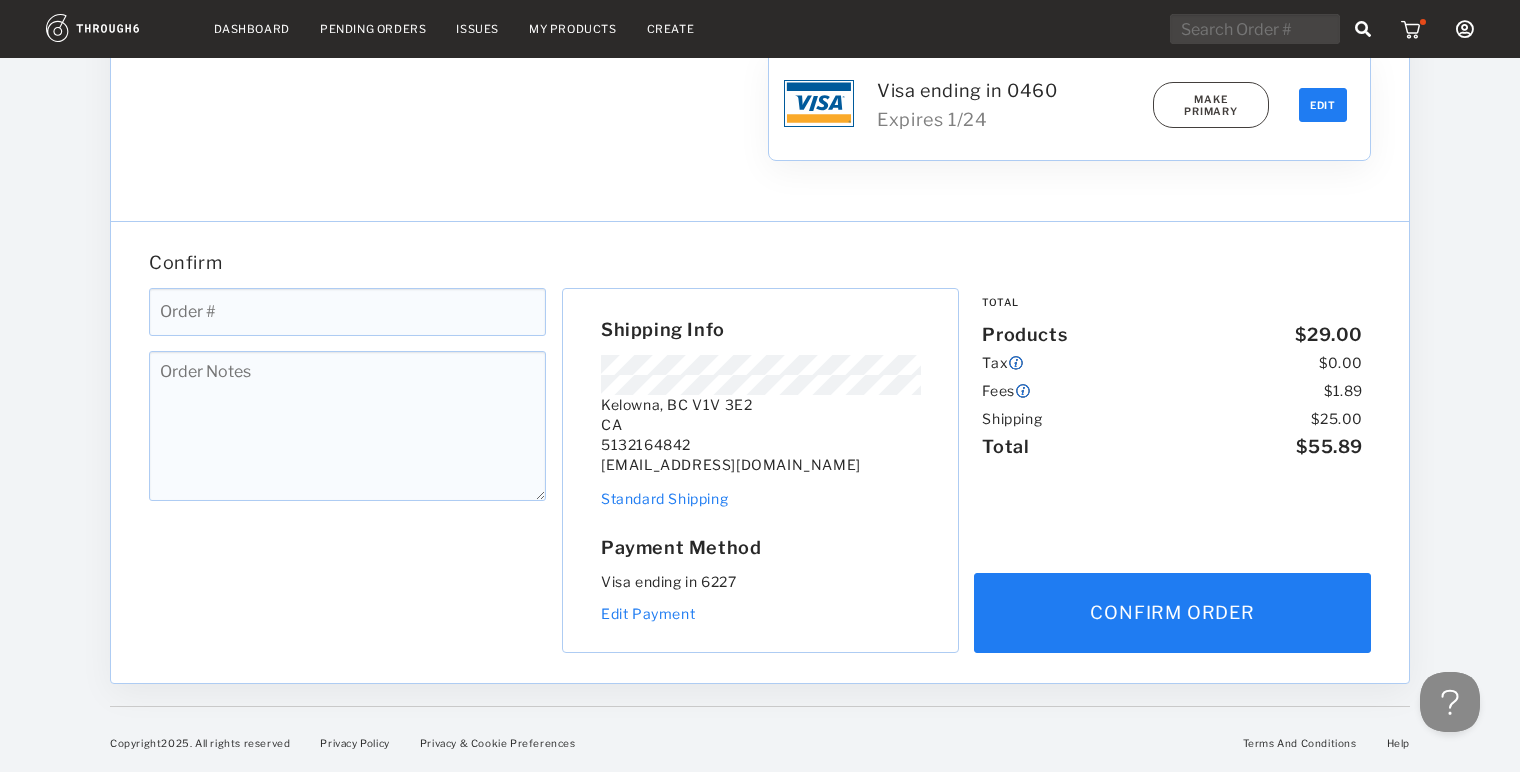 click at bounding box center (347, 312) 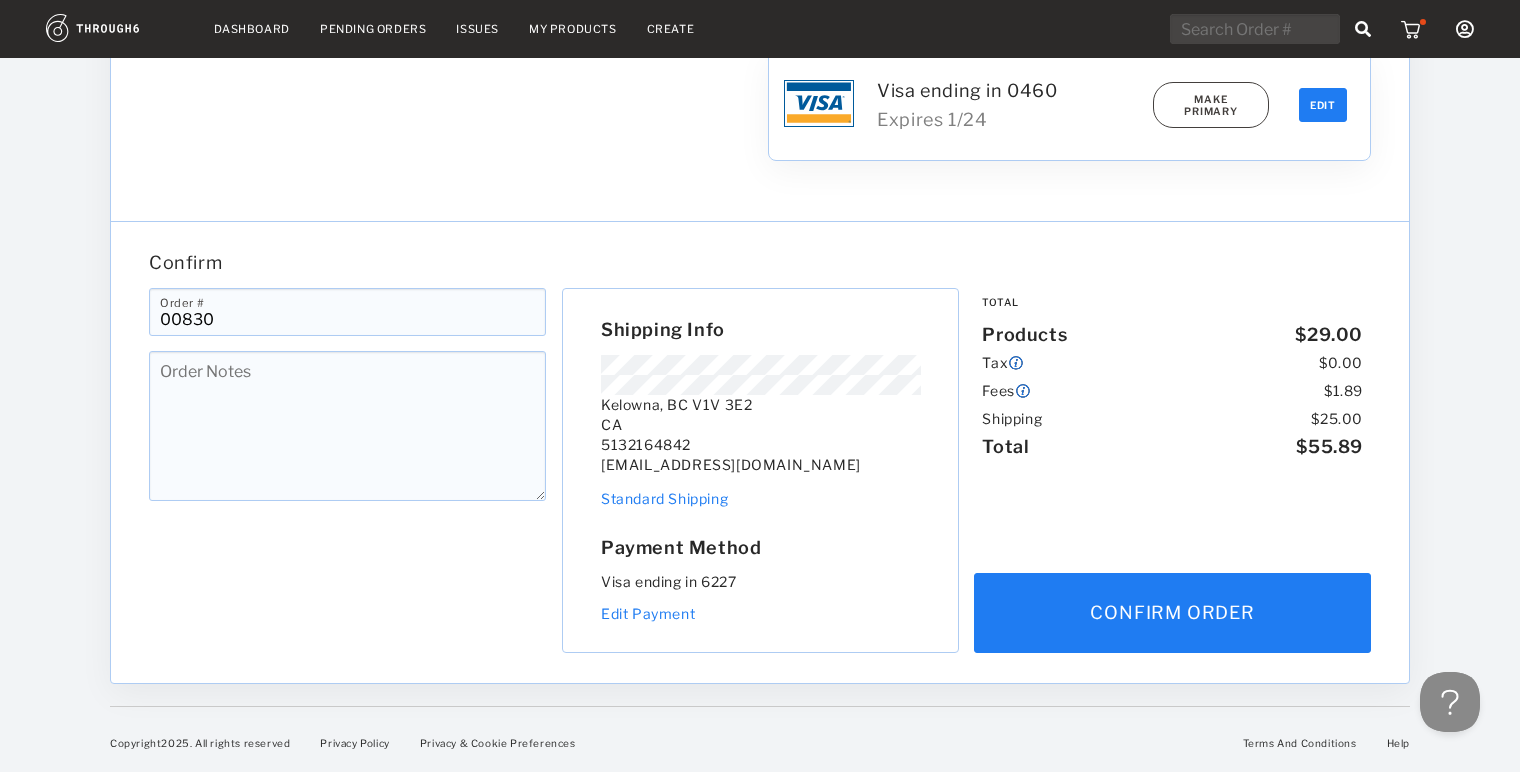 type on "00830" 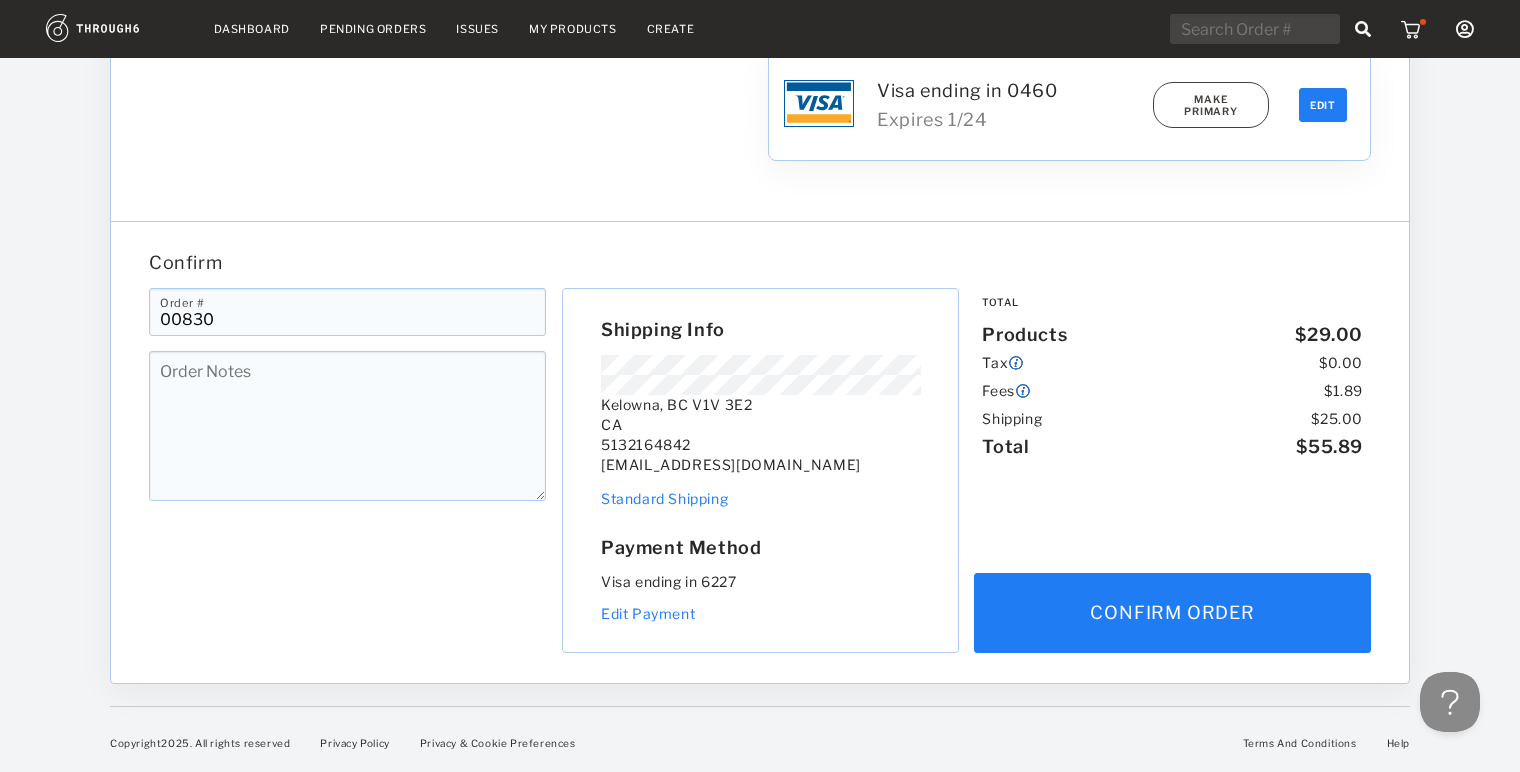 click on "Shipping Info Kelowna, BC V1V 3E2 CA 5132164842 maisondeneigecouture@protonmail.com Standard Shipping Standard Shipping Payment Method Visa ending in 6227 Edit Payment Edit Payment" at bounding box center [760, 470] 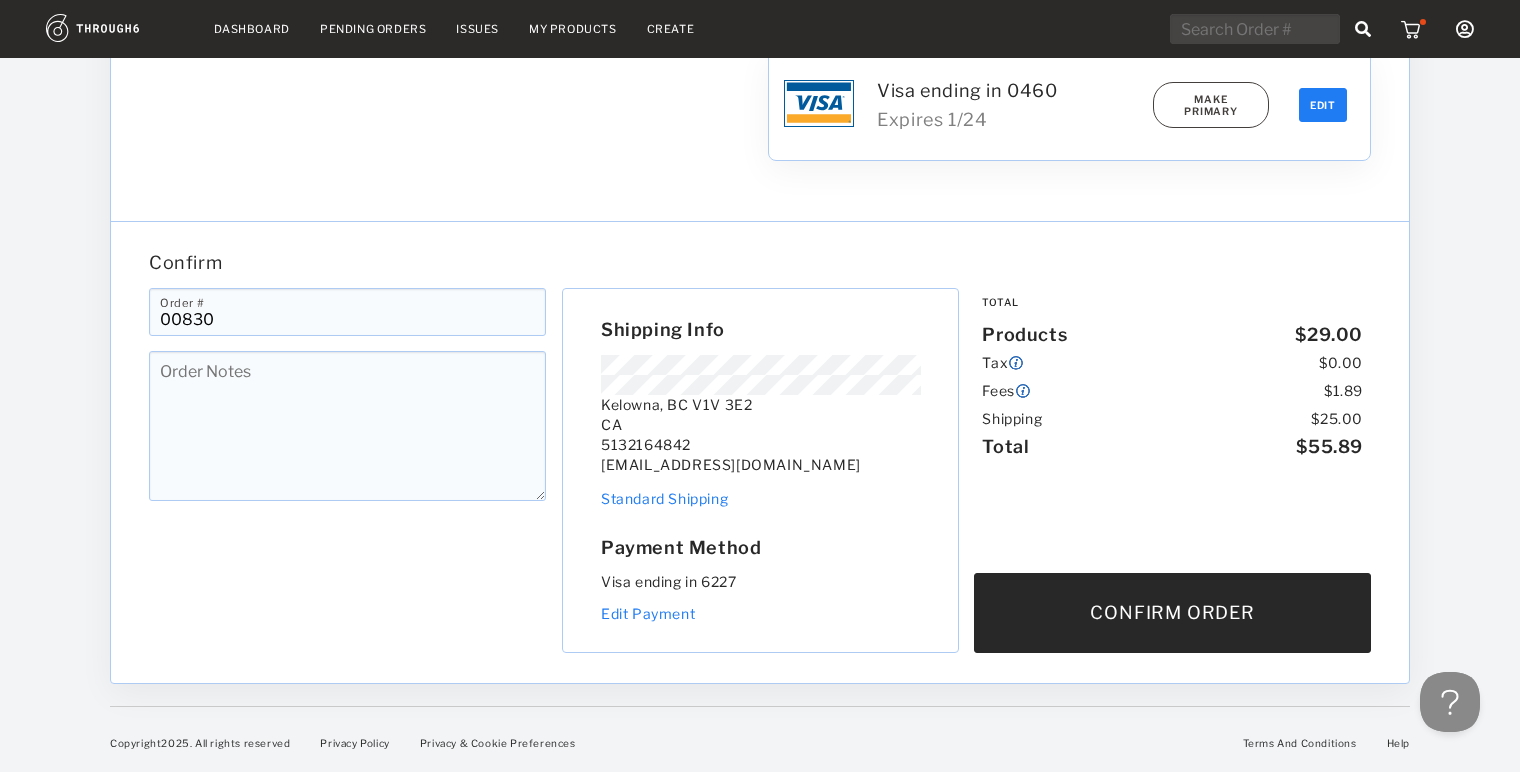 click on "Confirm Order" at bounding box center [1172, 613] 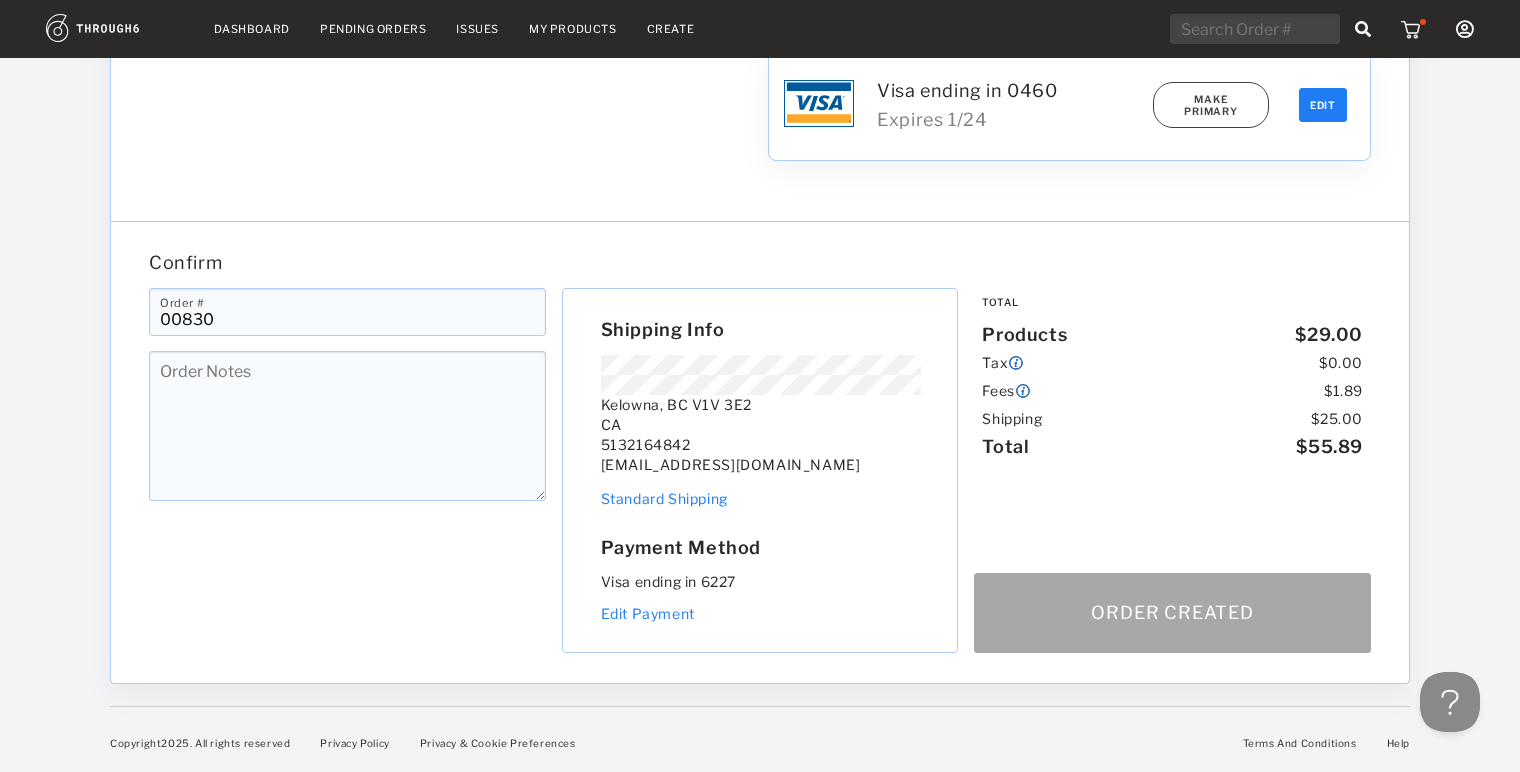 scroll, scrollTop: 0, scrollLeft: 0, axis: both 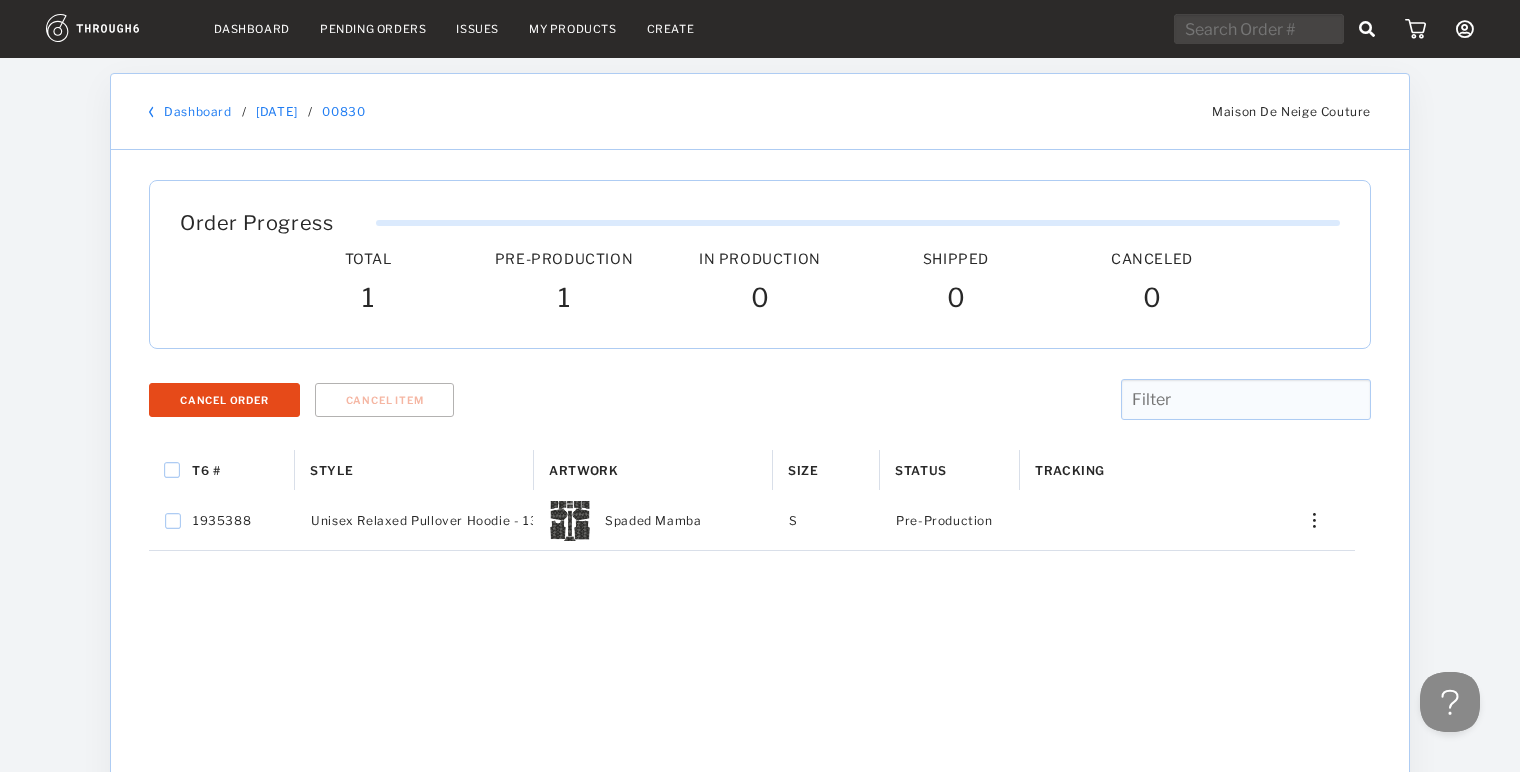 click at bounding box center (115, 28) 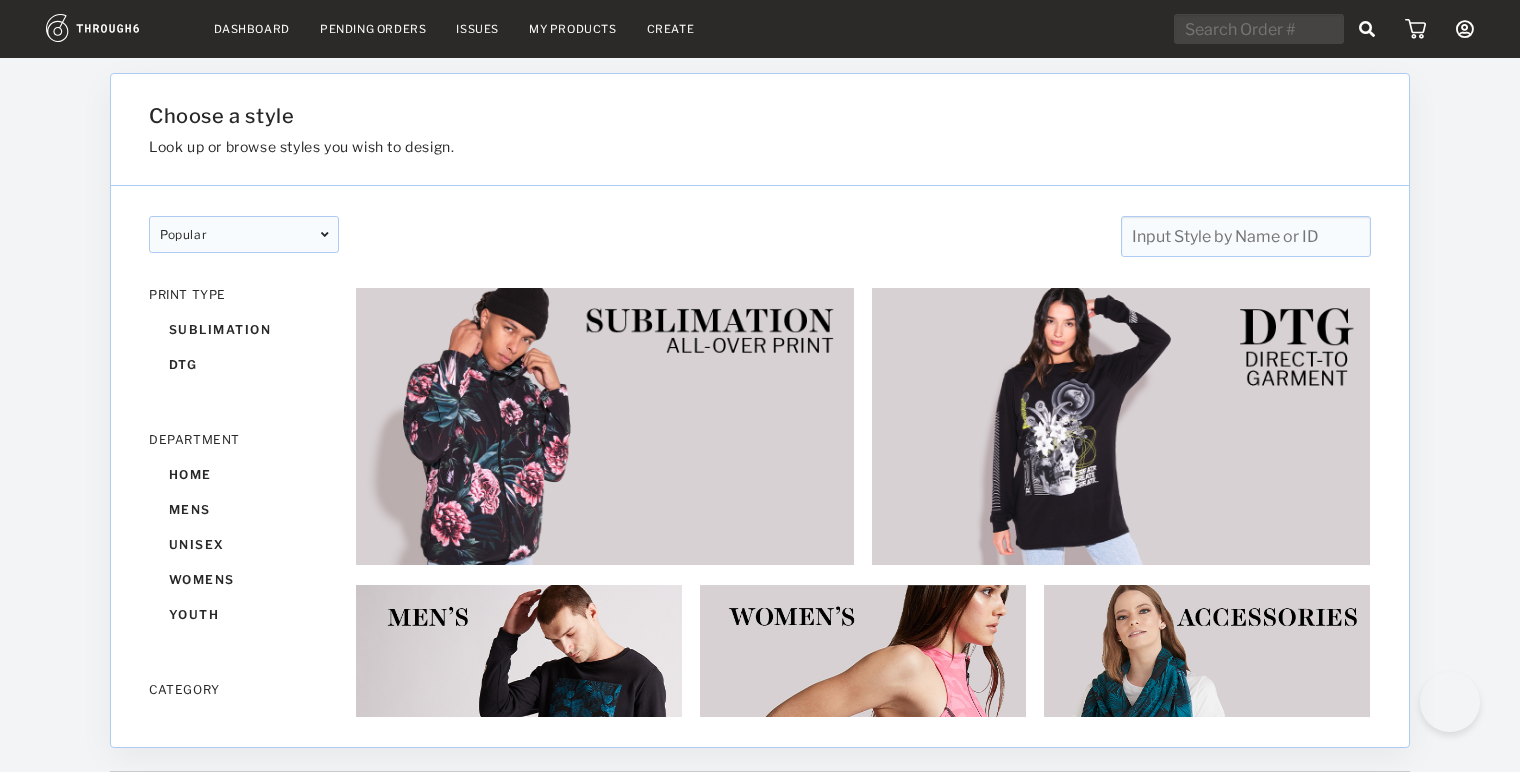 scroll, scrollTop: 0, scrollLeft: 0, axis: both 